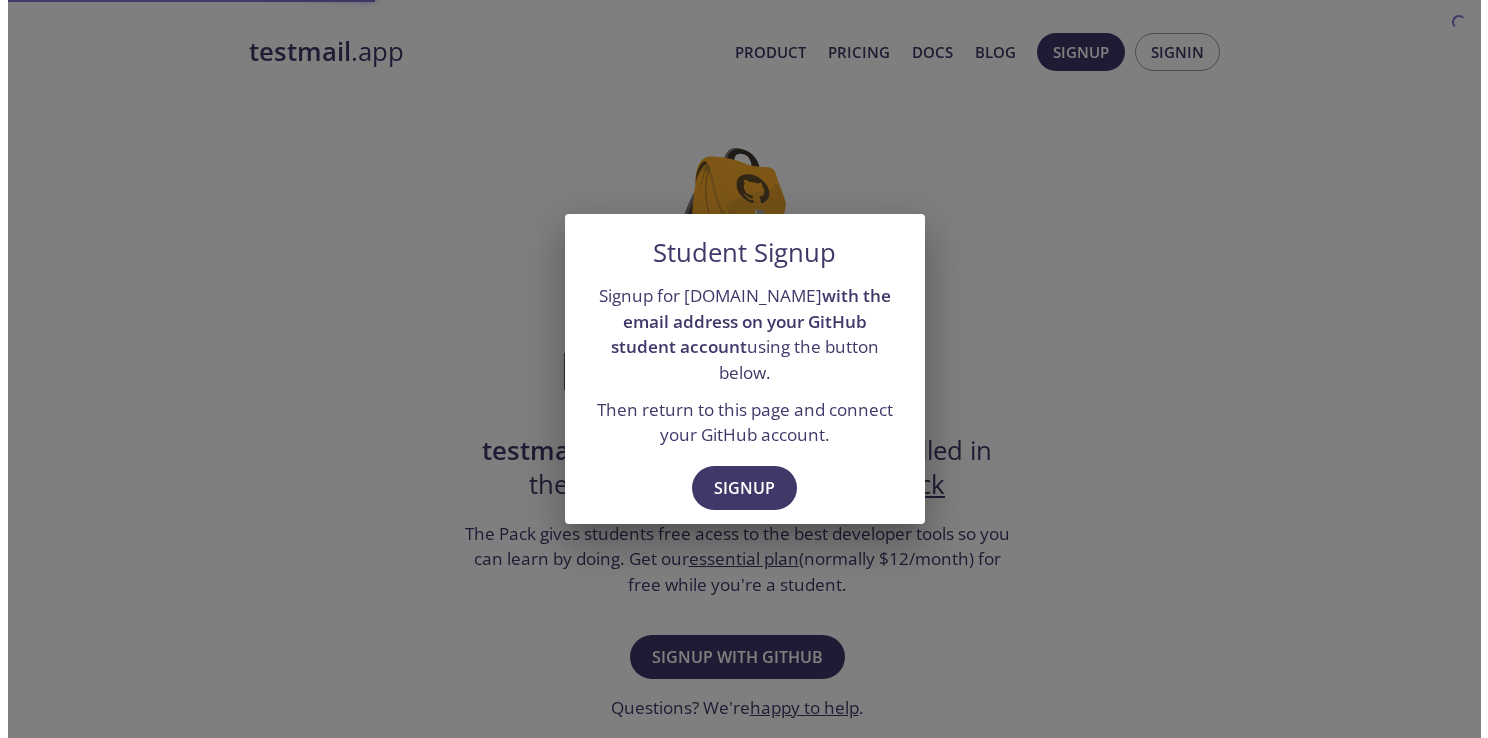 scroll, scrollTop: 0, scrollLeft: 0, axis: both 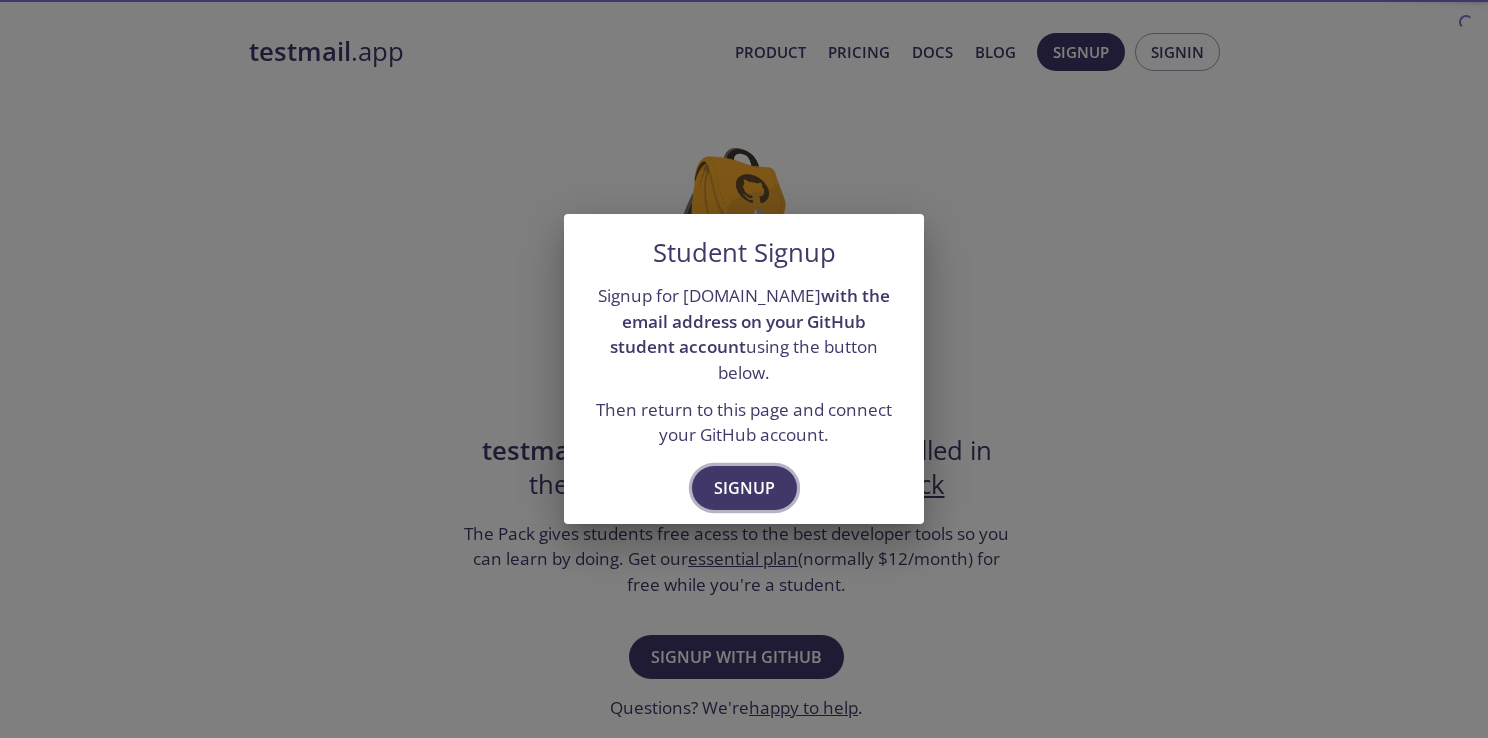 click on "Signup" at bounding box center [744, 488] 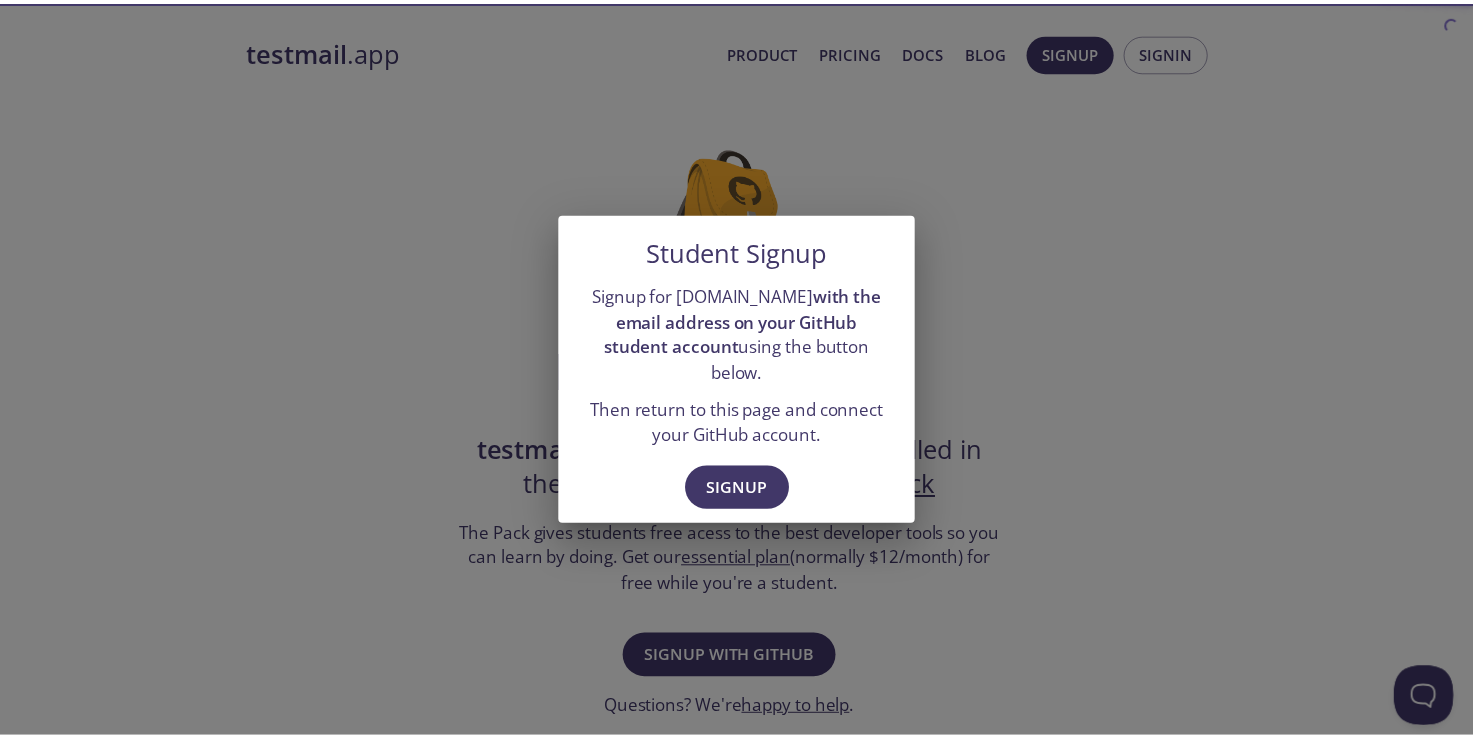 scroll, scrollTop: 0, scrollLeft: 0, axis: both 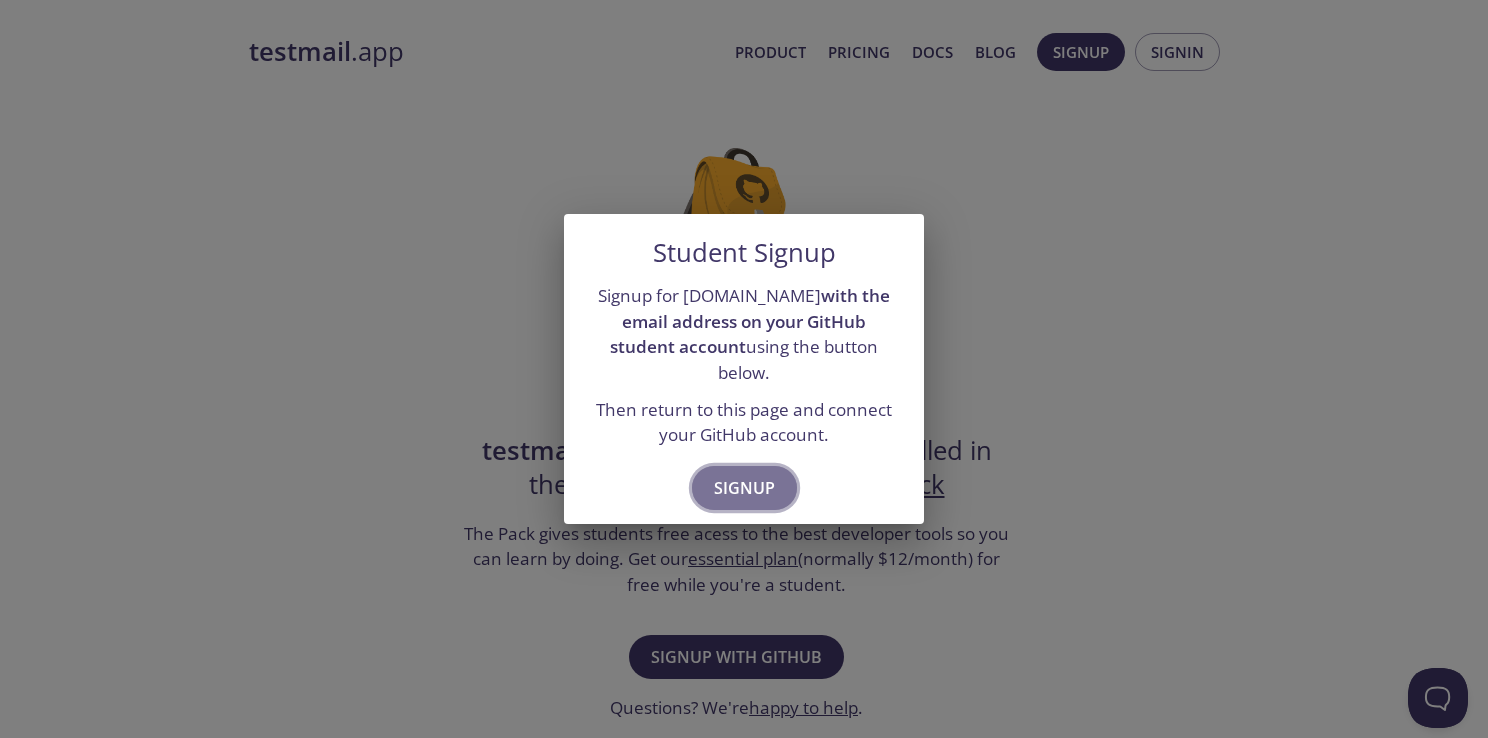 click on "Signup" at bounding box center (744, 488) 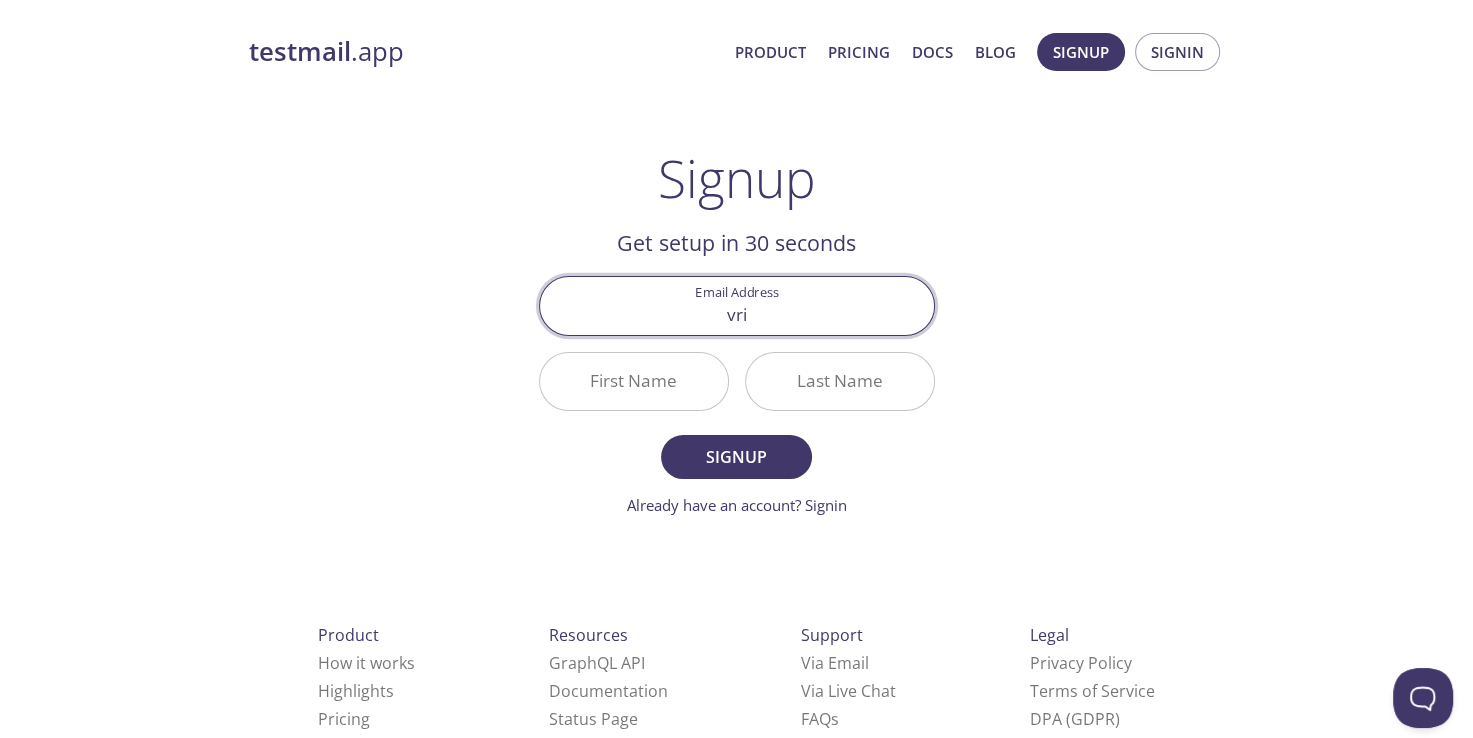 type on "vrishi7654@gmail.com" 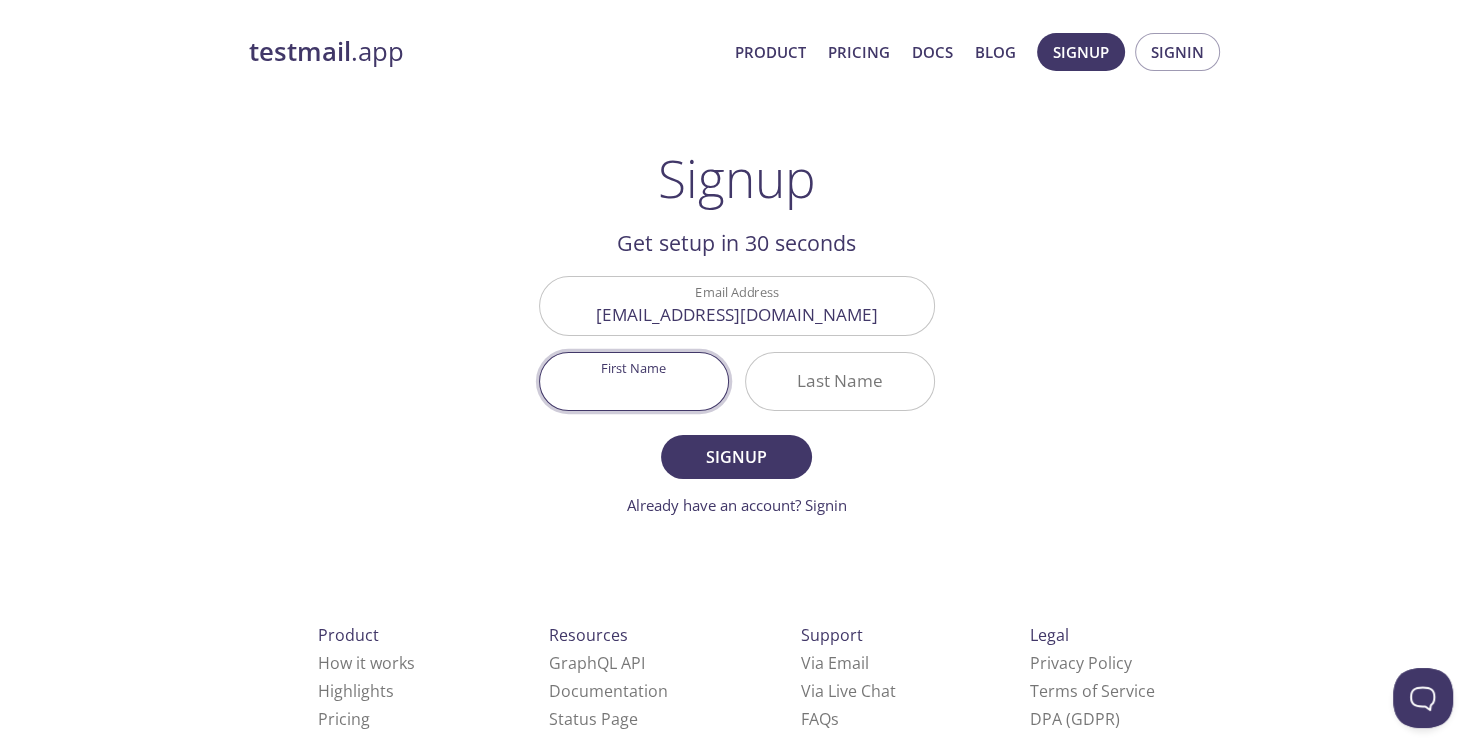 click on "First Name" at bounding box center (634, 381) 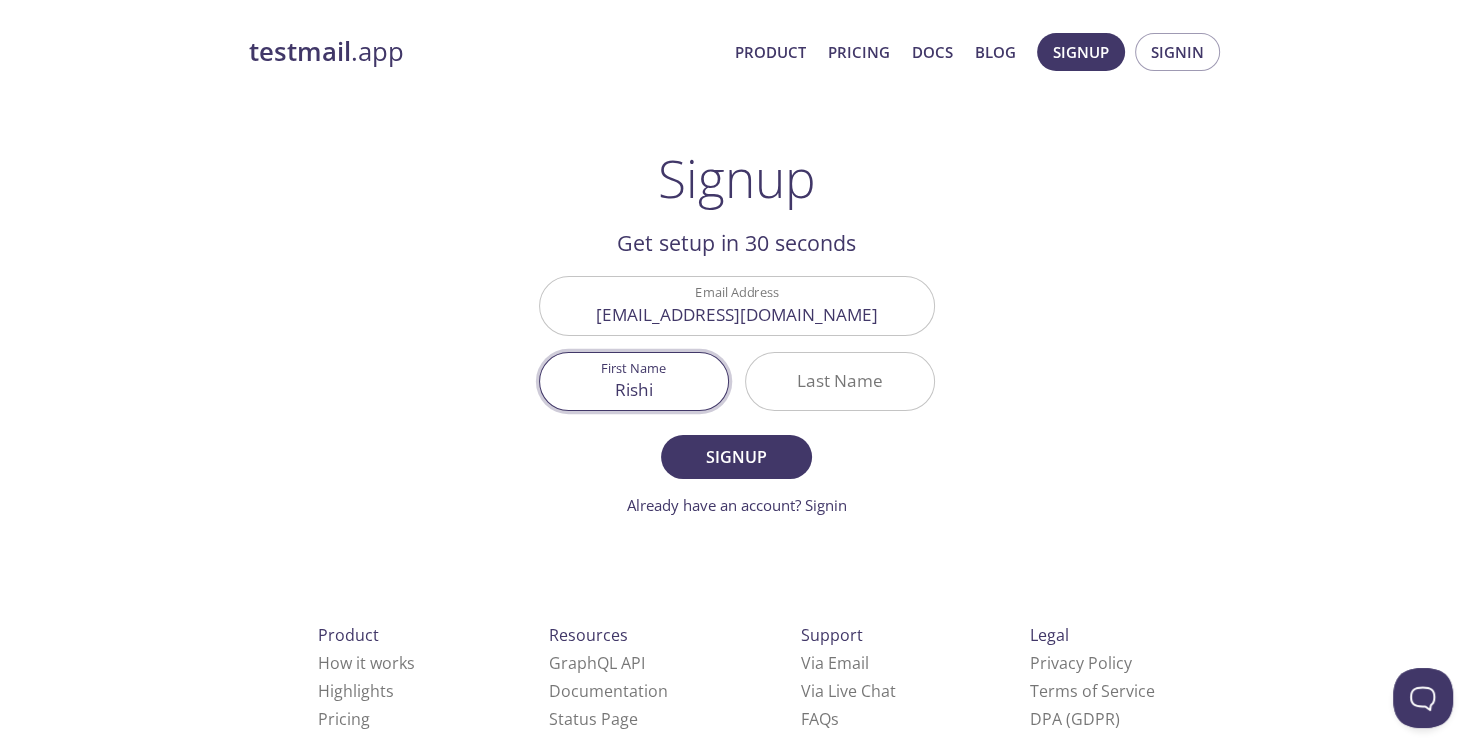 type on "Rishi" 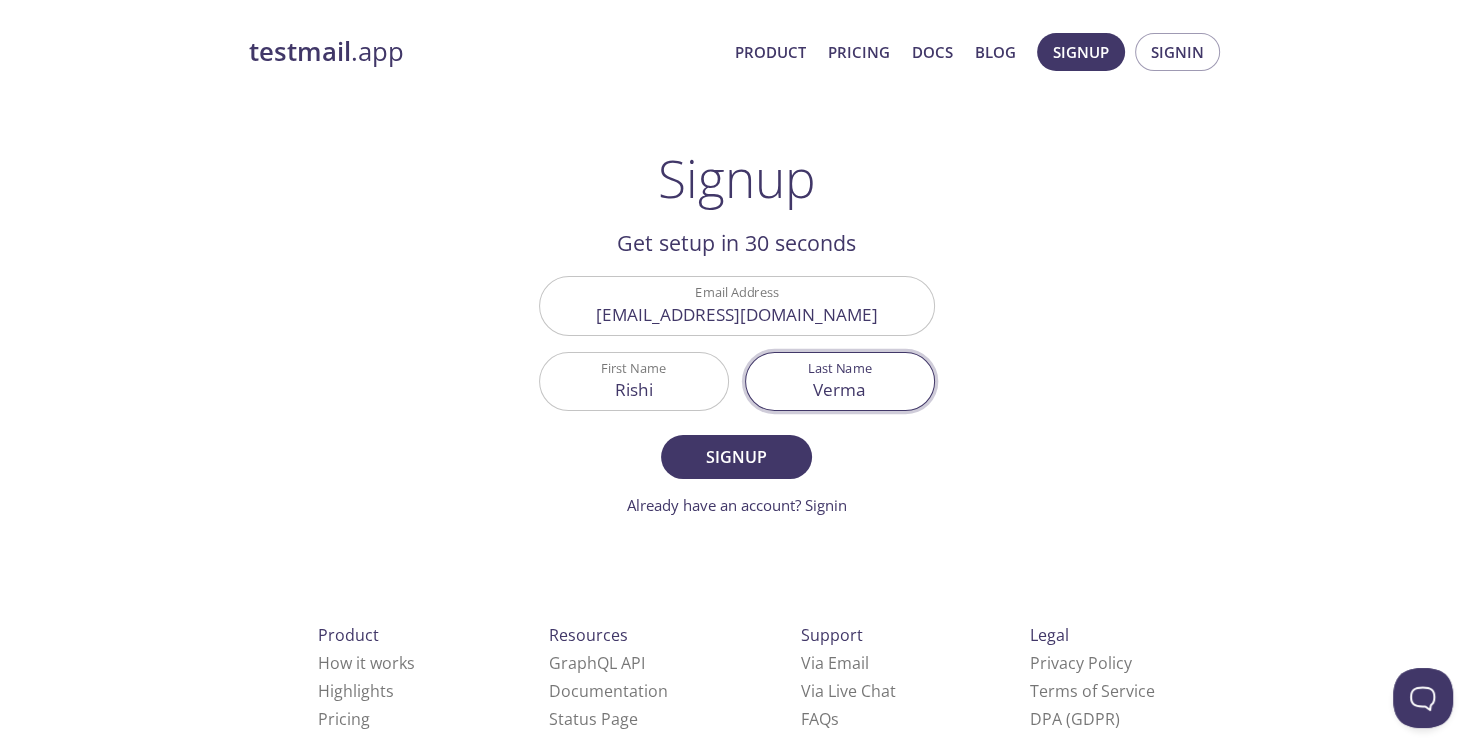 type on "Verma" 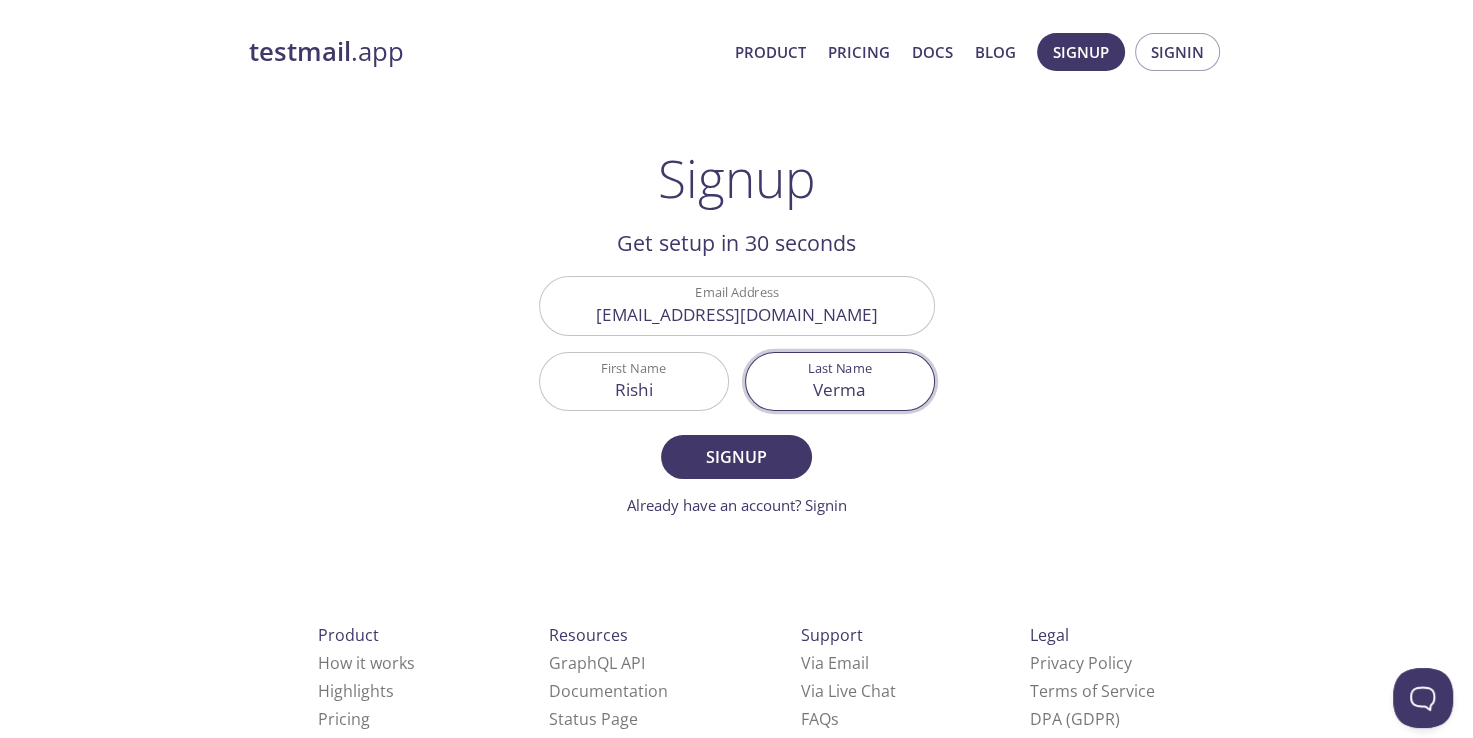 click on "Signup" at bounding box center (736, 457) 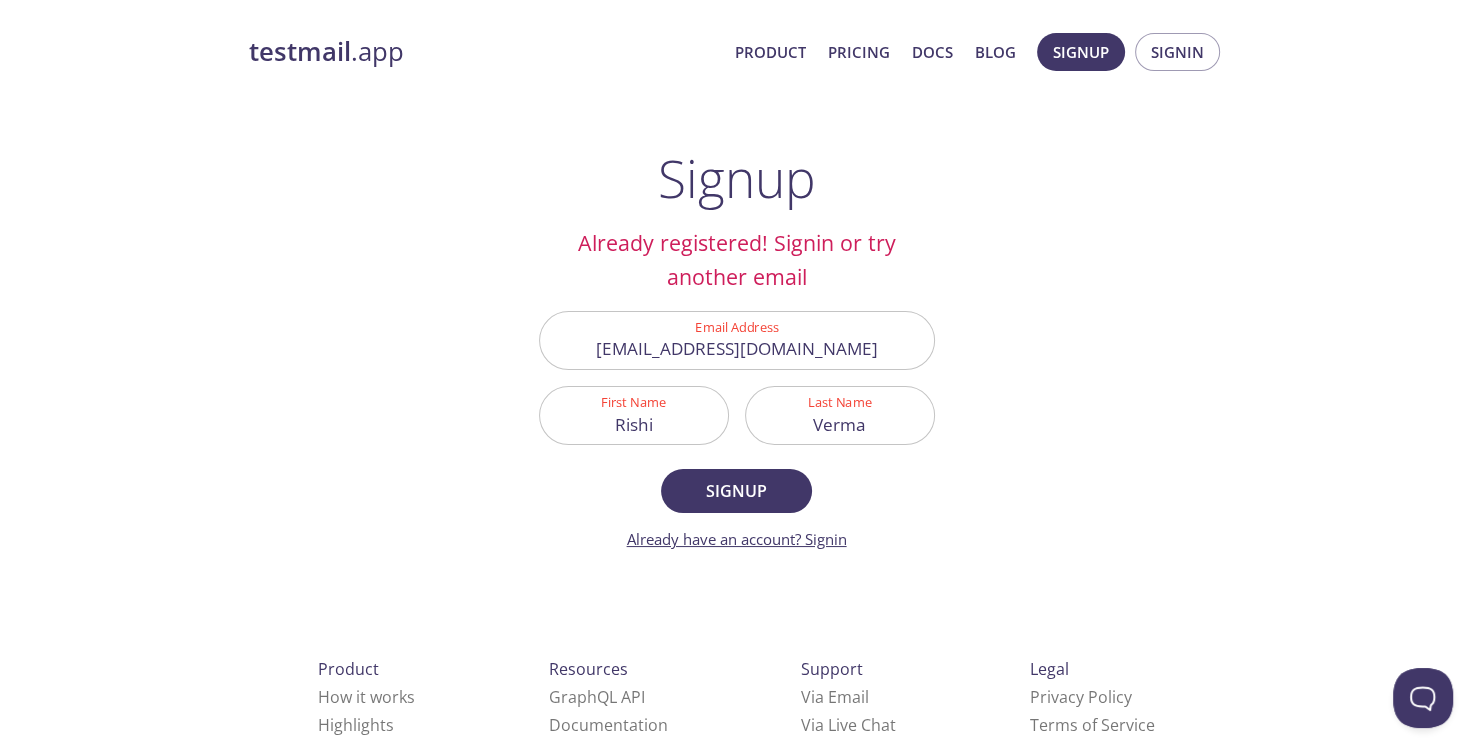 click on "Already have an account? Signin" at bounding box center [737, 539] 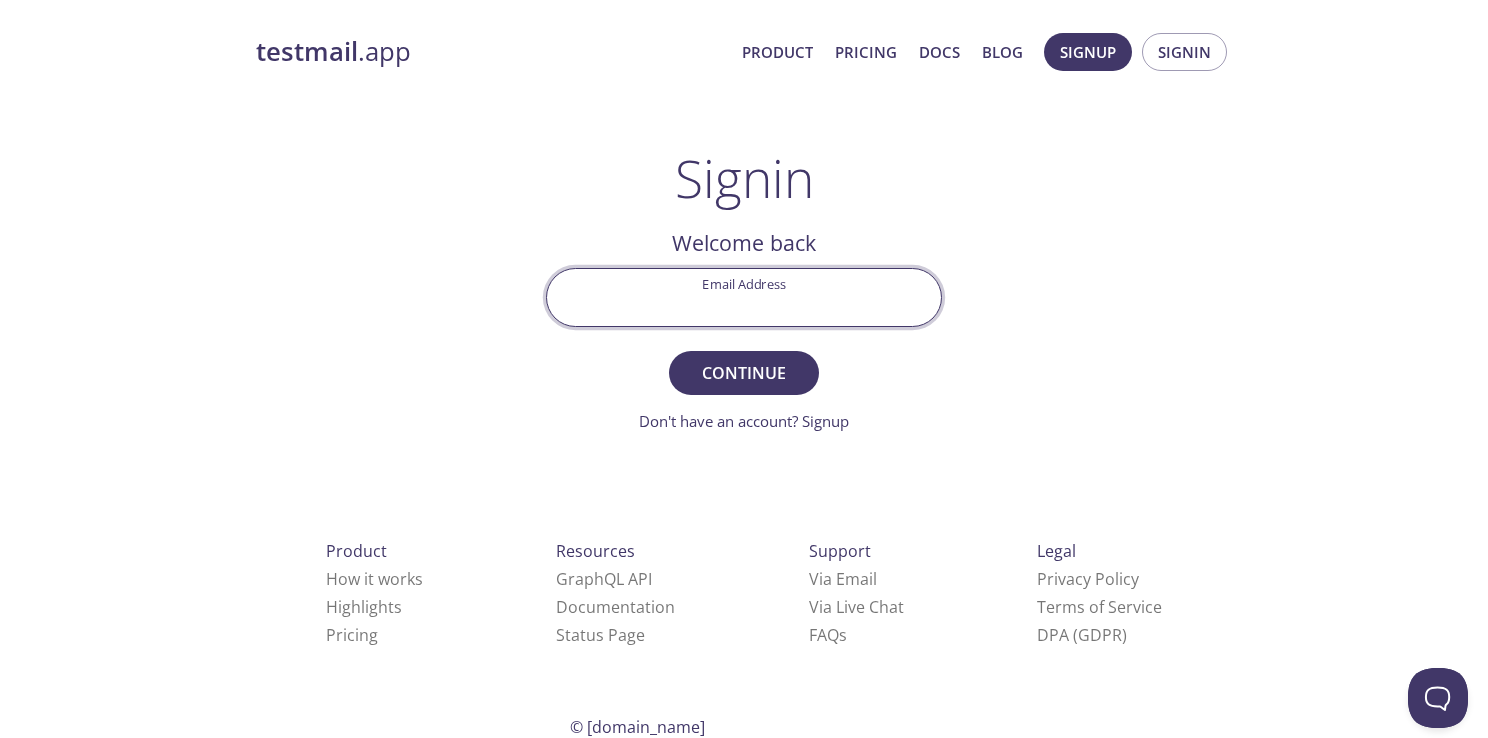 click on "Email Address" at bounding box center [744, 297] 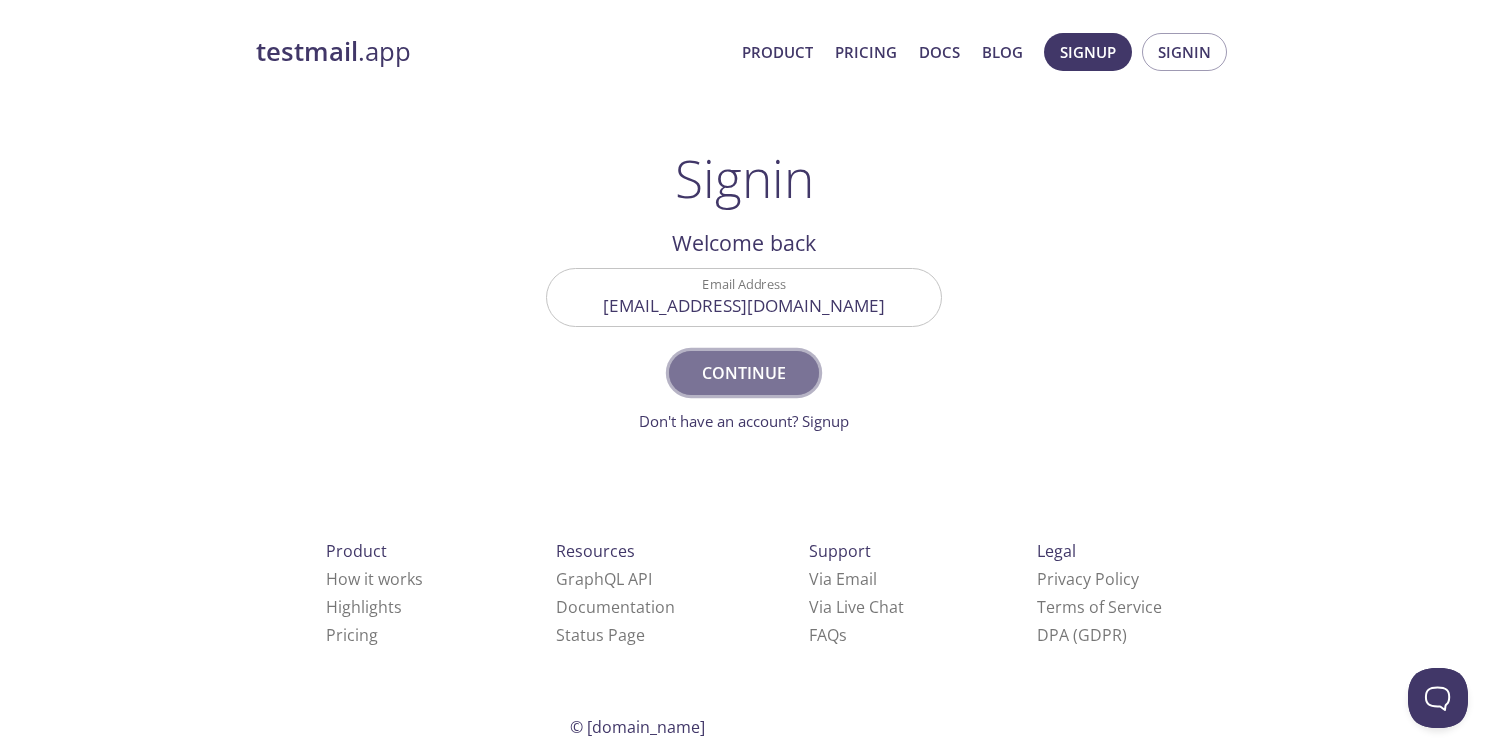 click on "Continue" at bounding box center (744, 373) 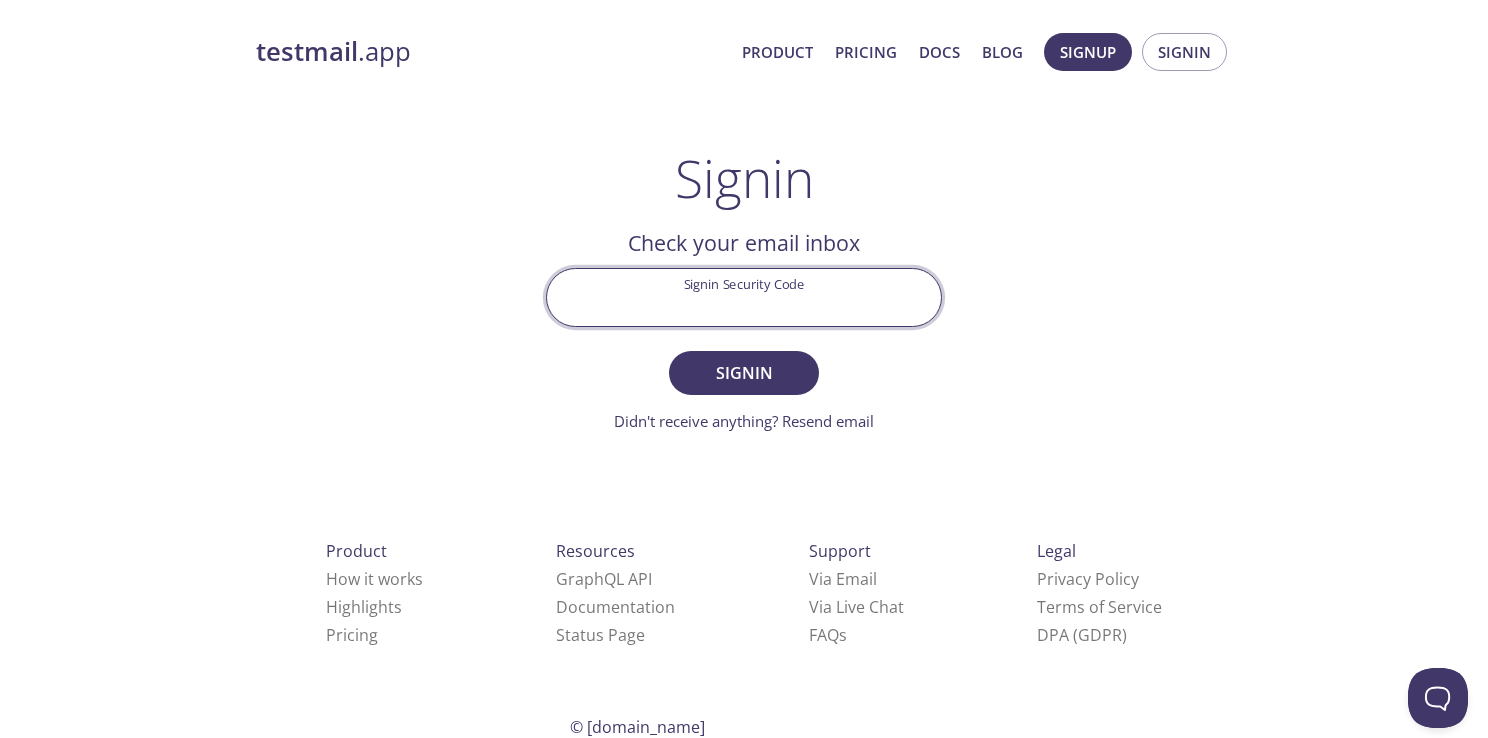 click on "Signin Security Code" at bounding box center (744, 297) 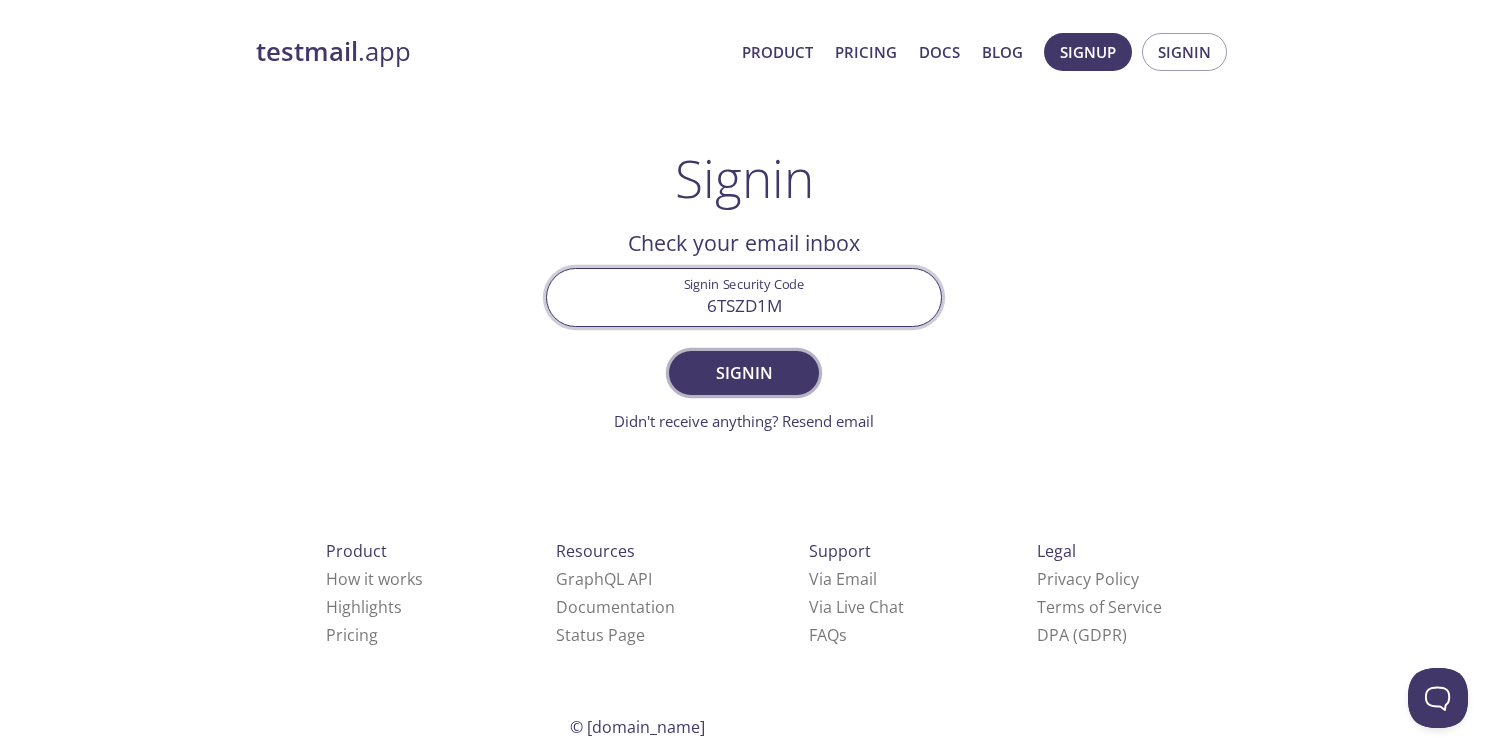 type on "6TSZD1M" 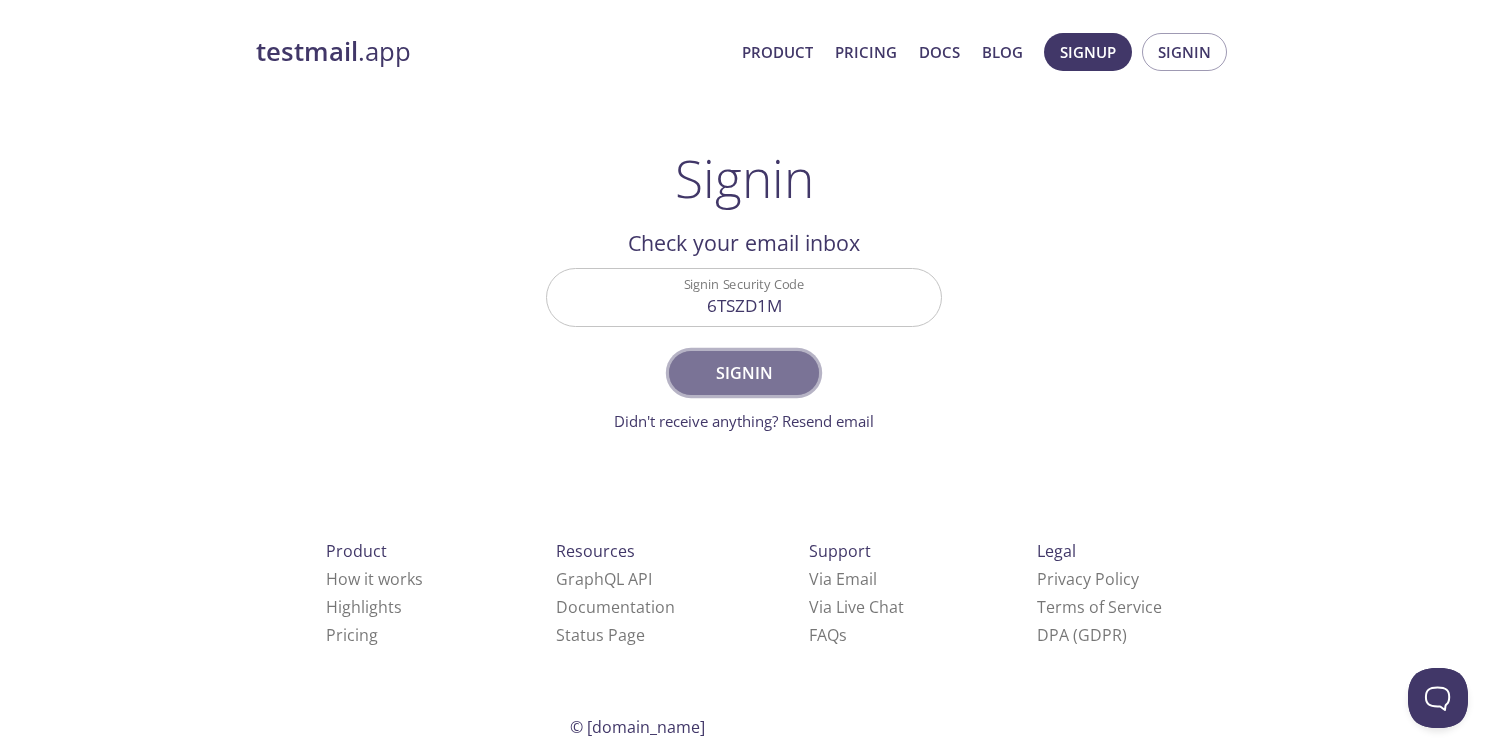 click on "Signin" at bounding box center (744, 373) 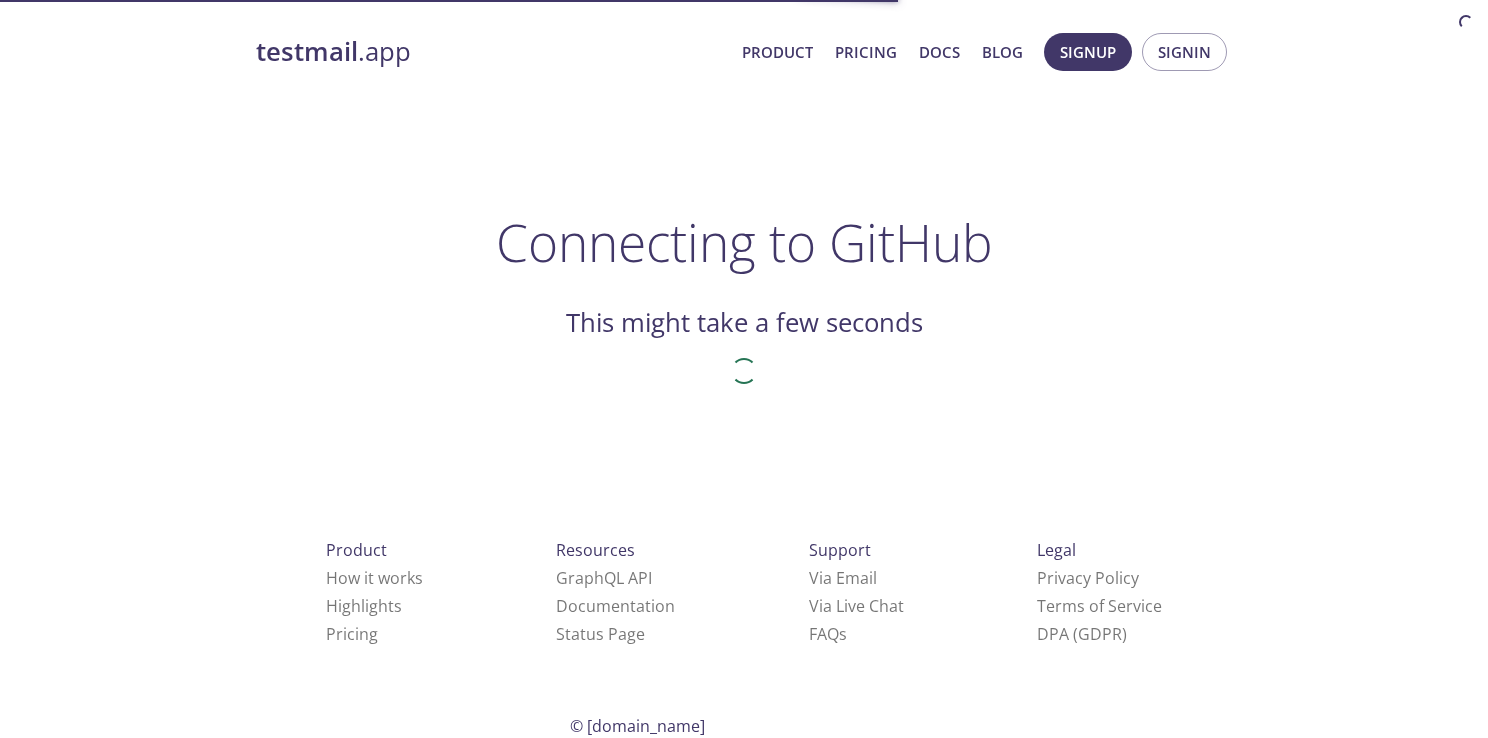 scroll, scrollTop: 0, scrollLeft: 0, axis: both 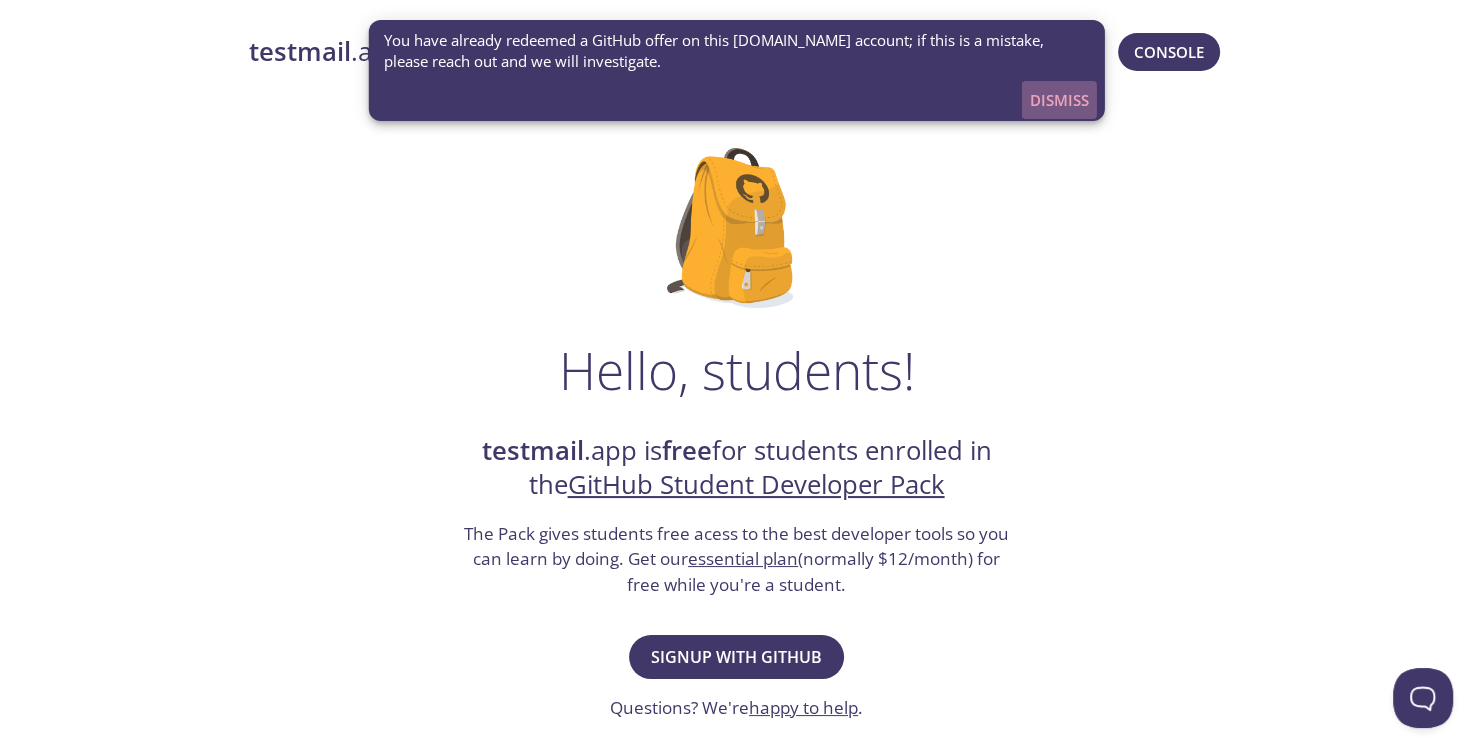 click on "Dismiss" at bounding box center [1059, 100] 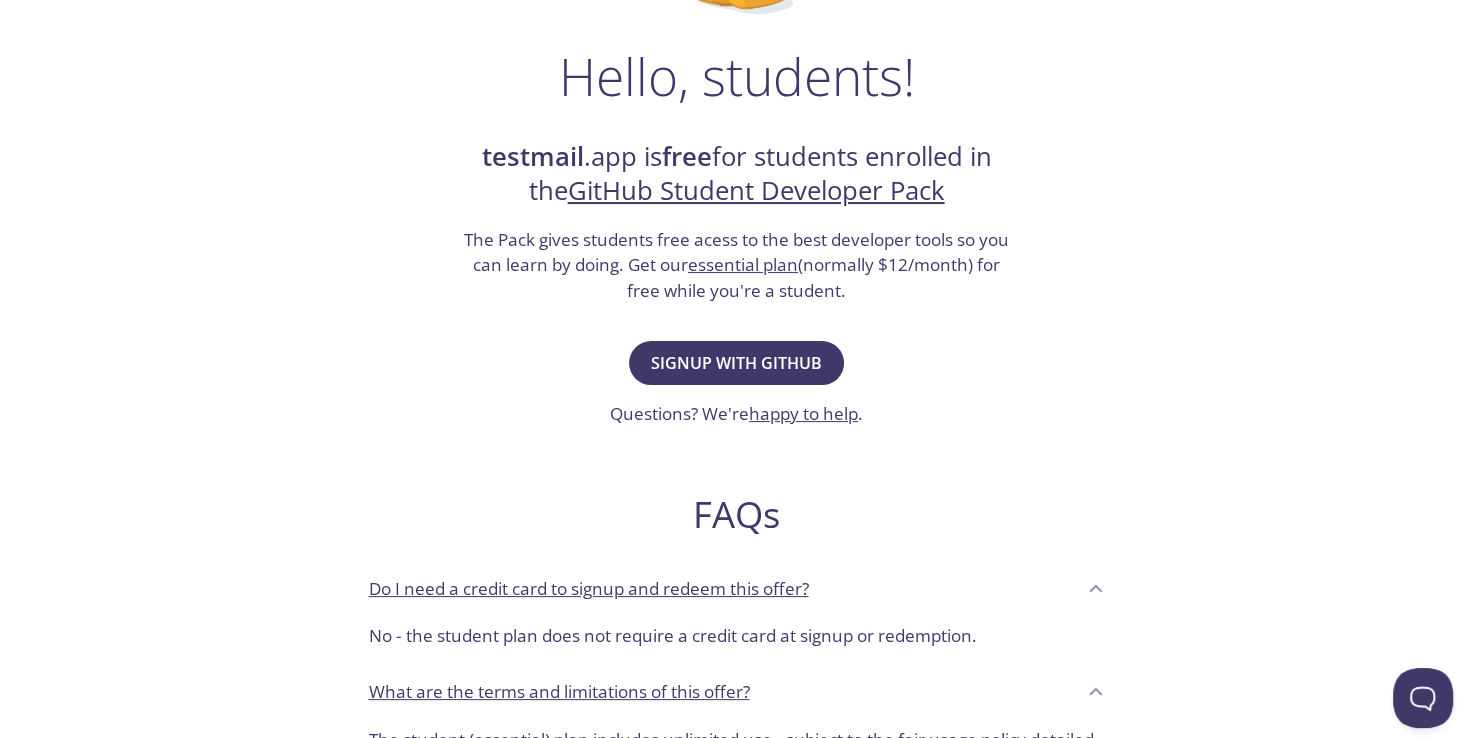 scroll, scrollTop: 308, scrollLeft: 0, axis: vertical 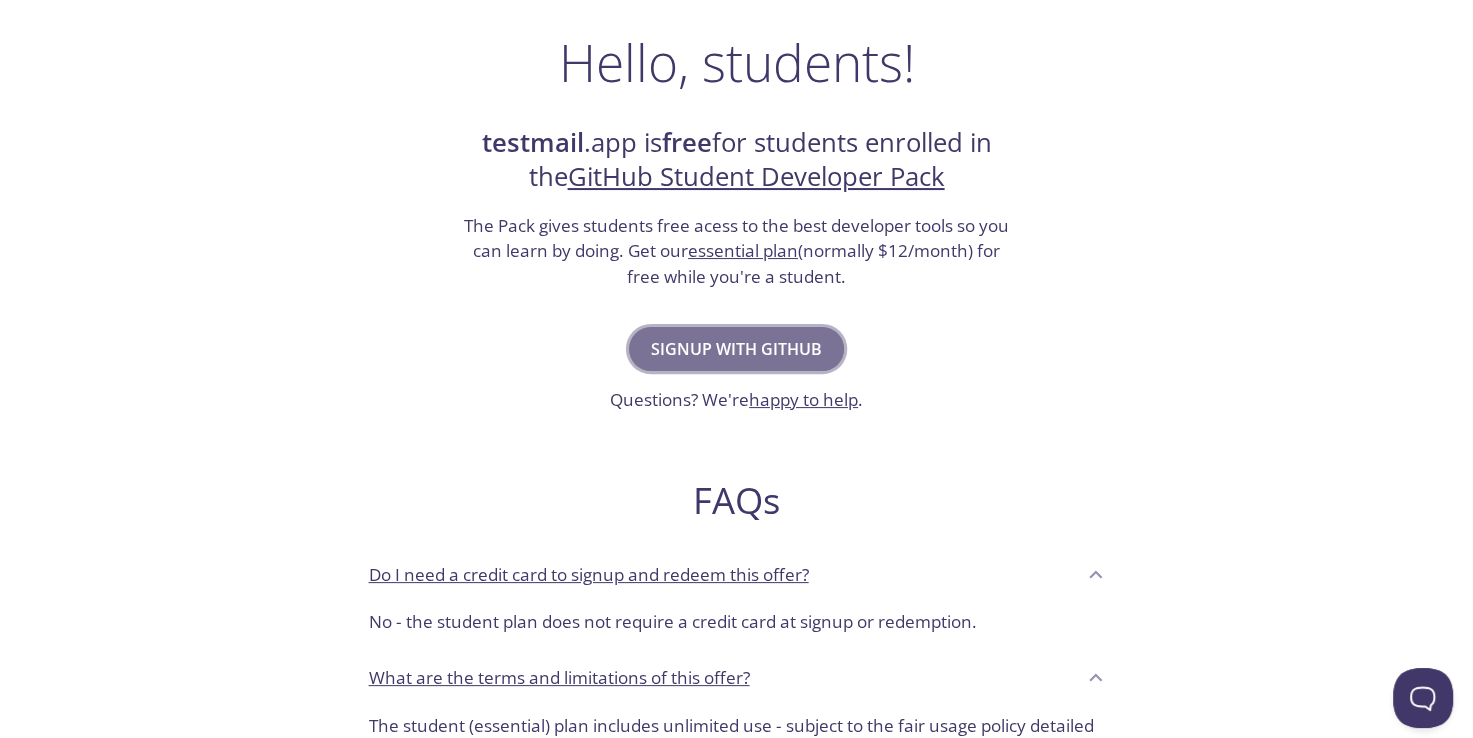 click on "Signup with GitHub" at bounding box center [736, 349] 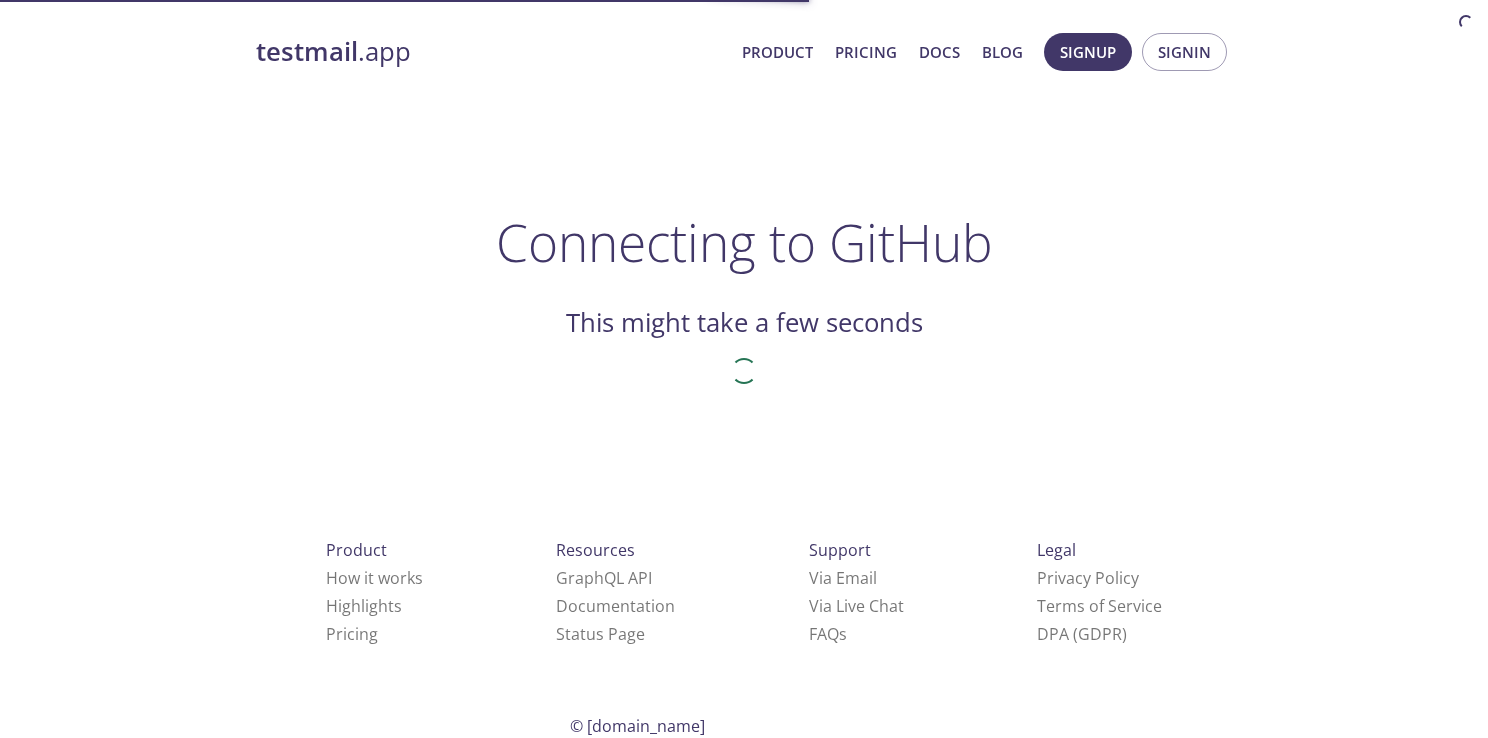scroll, scrollTop: 0, scrollLeft: 0, axis: both 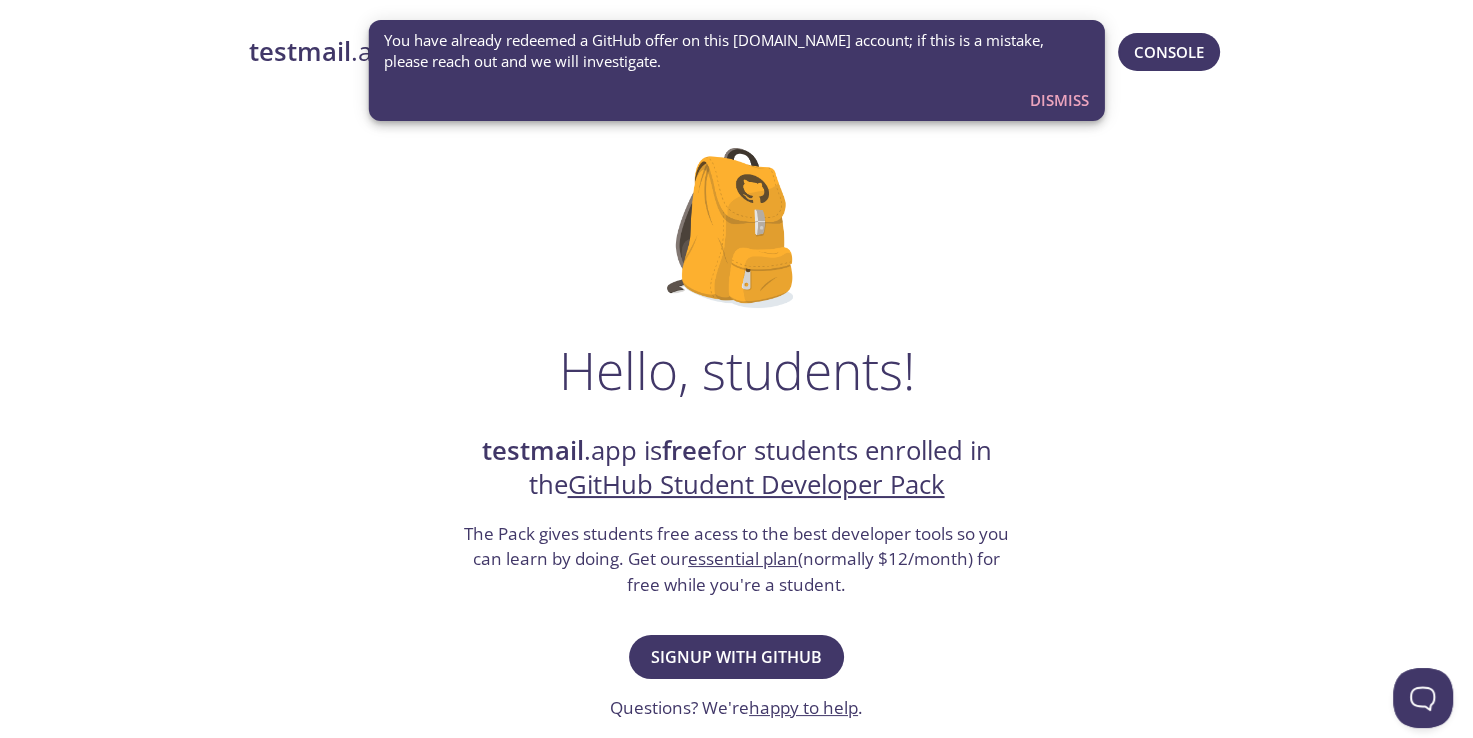click on "You have already redeemed a GitHub offer on this [DOMAIN_NAME] account; if this is a mistake, please reach out and we will investigate." at bounding box center [736, 51] 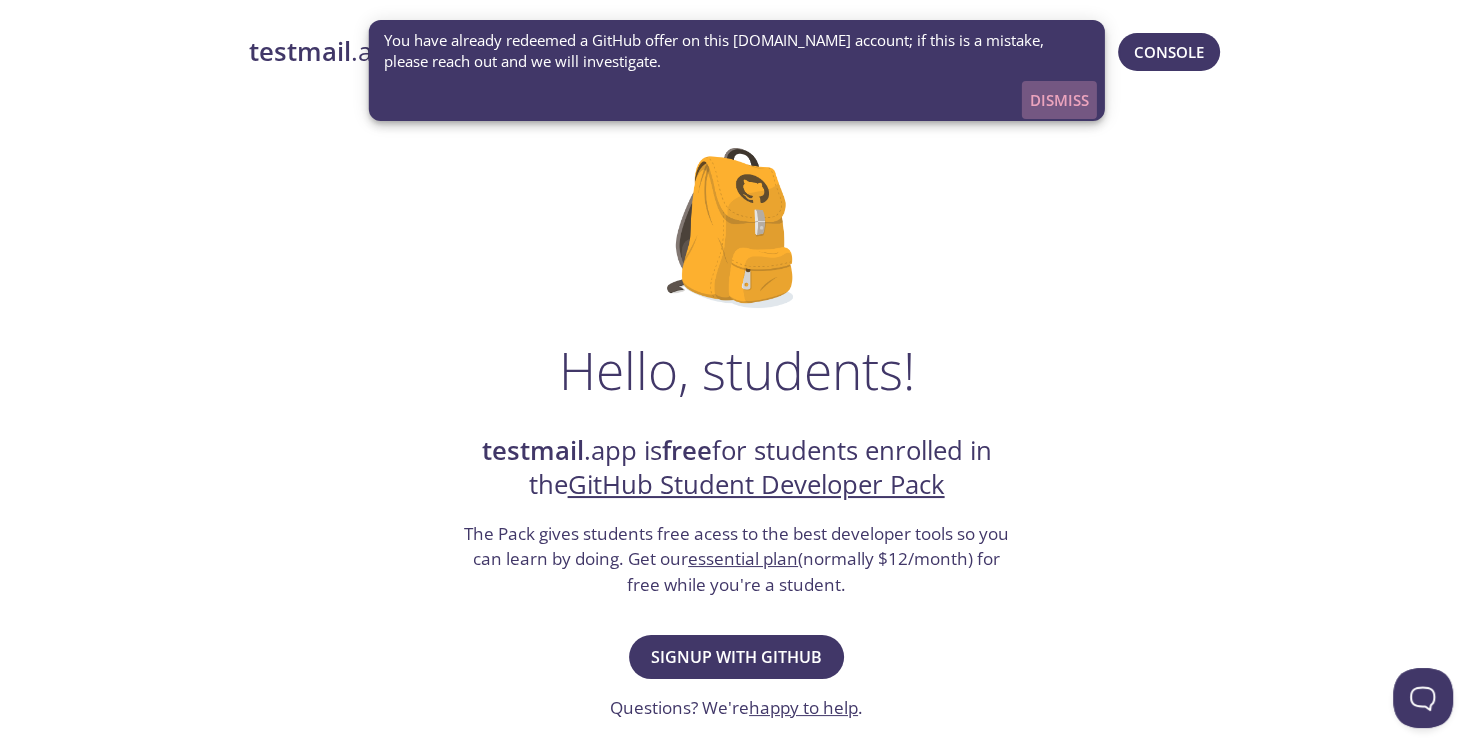 click on "Dismiss" at bounding box center (1059, 100) 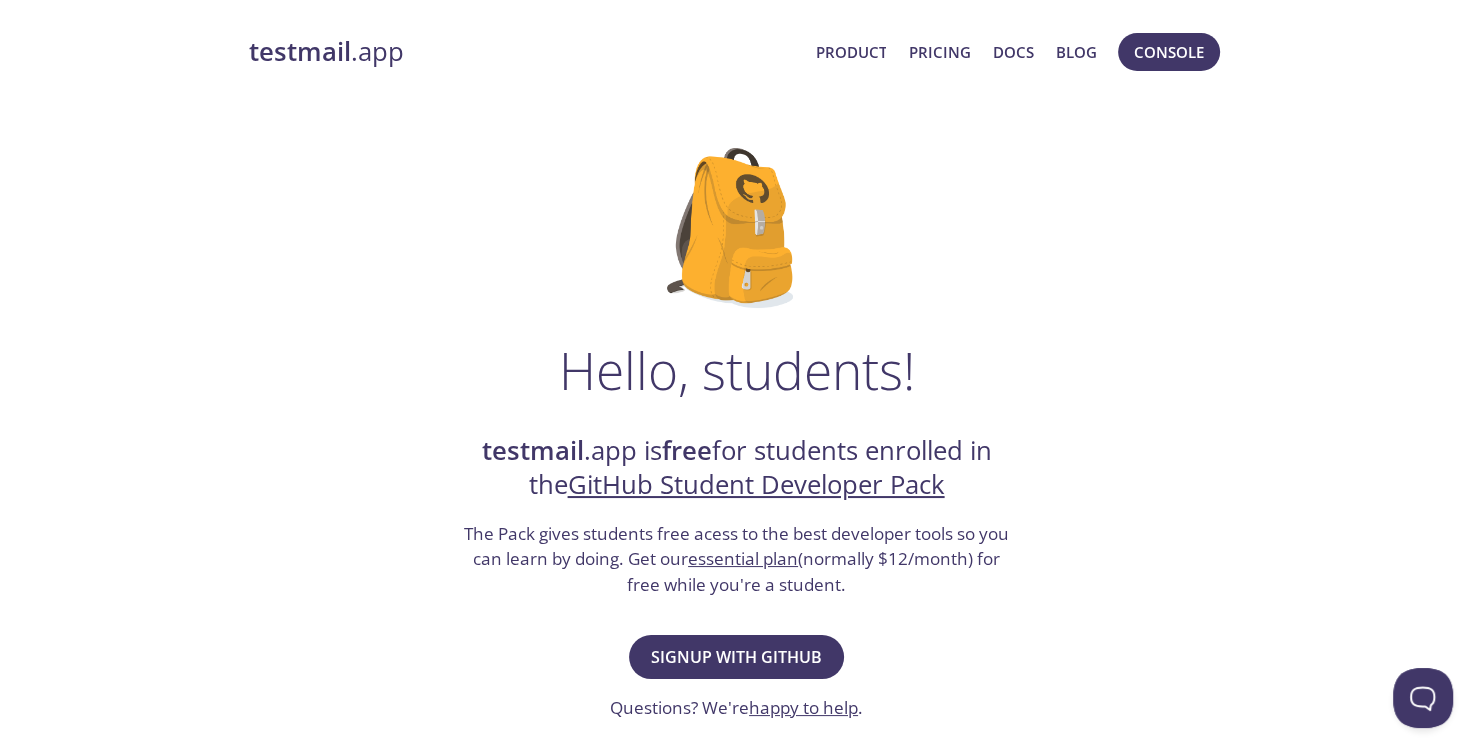 click on "testmail .app" at bounding box center (524, 52) 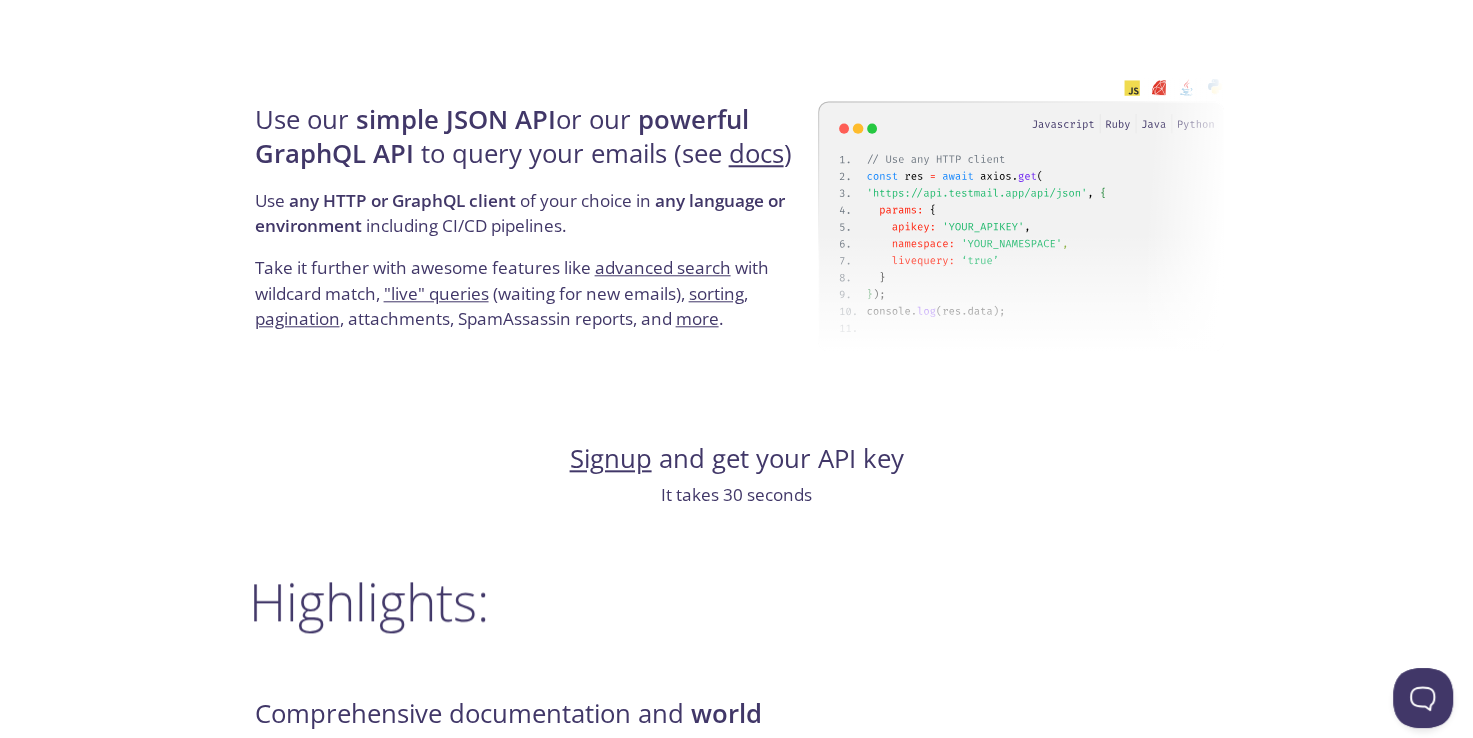 scroll, scrollTop: 1884, scrollLeft: 0, axis: vertical 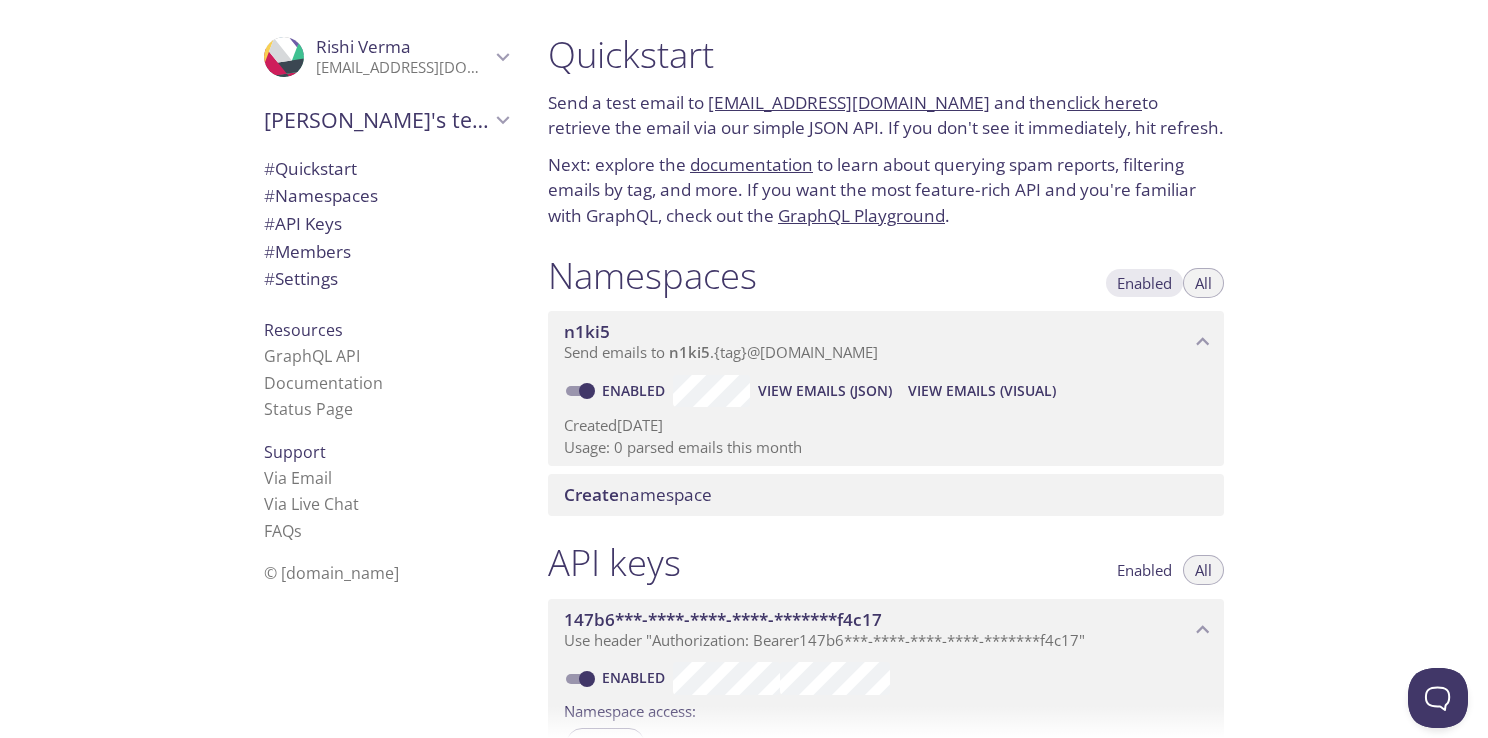 click on "Enabled" at bounding box center (1144, 283) 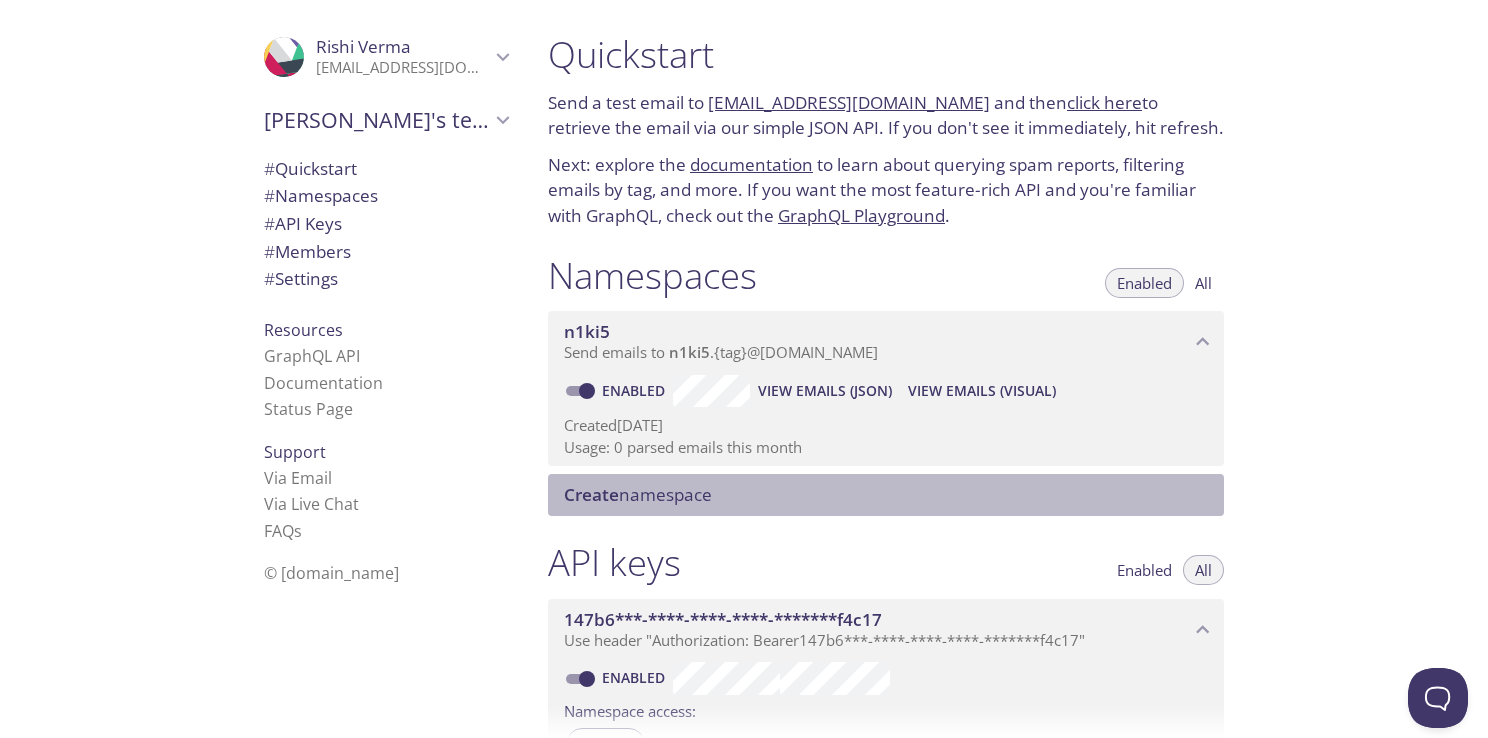 click on "Create  namespace" at bounding box center (638, 494) 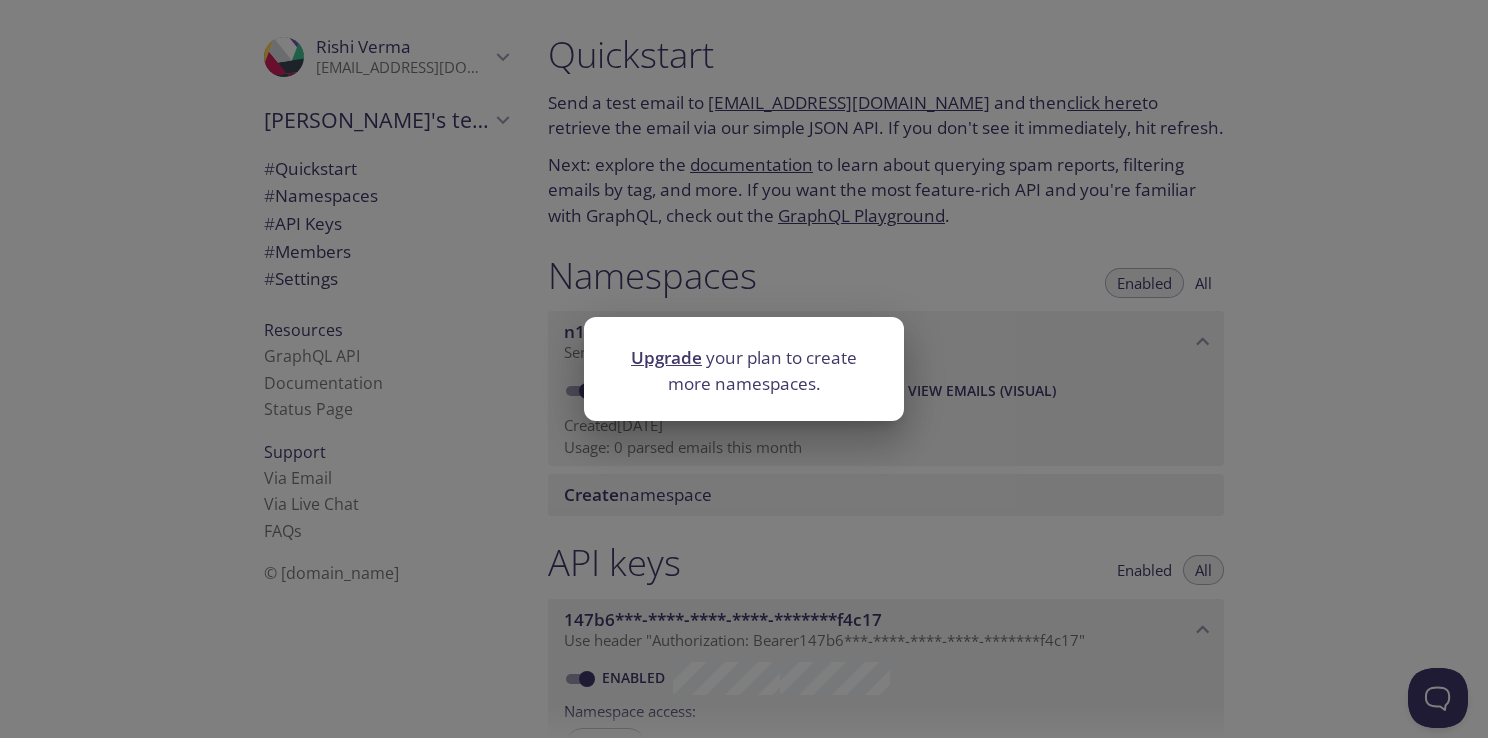 click on "Upgrade   your plan to create more namespaces." at bounding box center [744, 369] 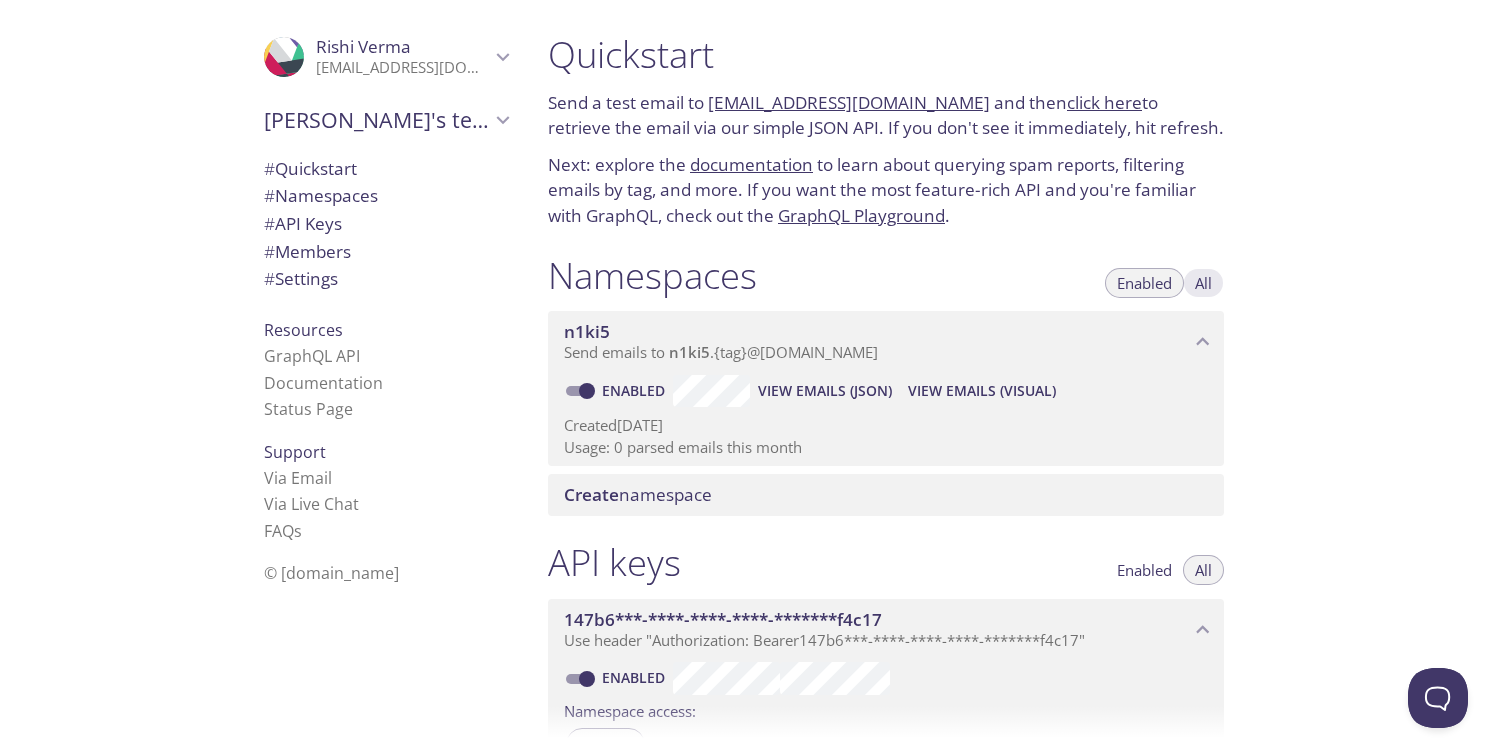 click on "All" at bounding box center [1203, 283] 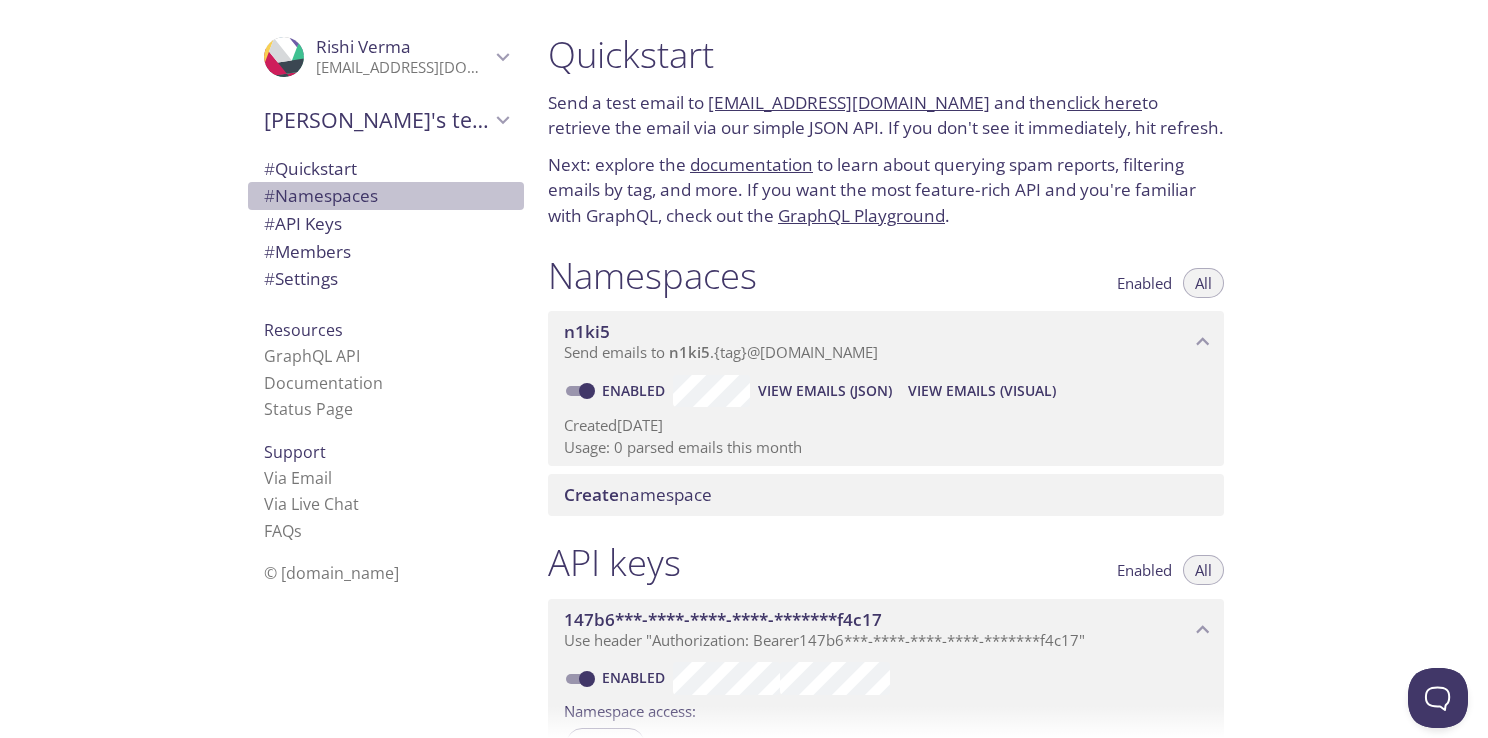 click on "#  Namespaces" at bounding box center [321, 195] 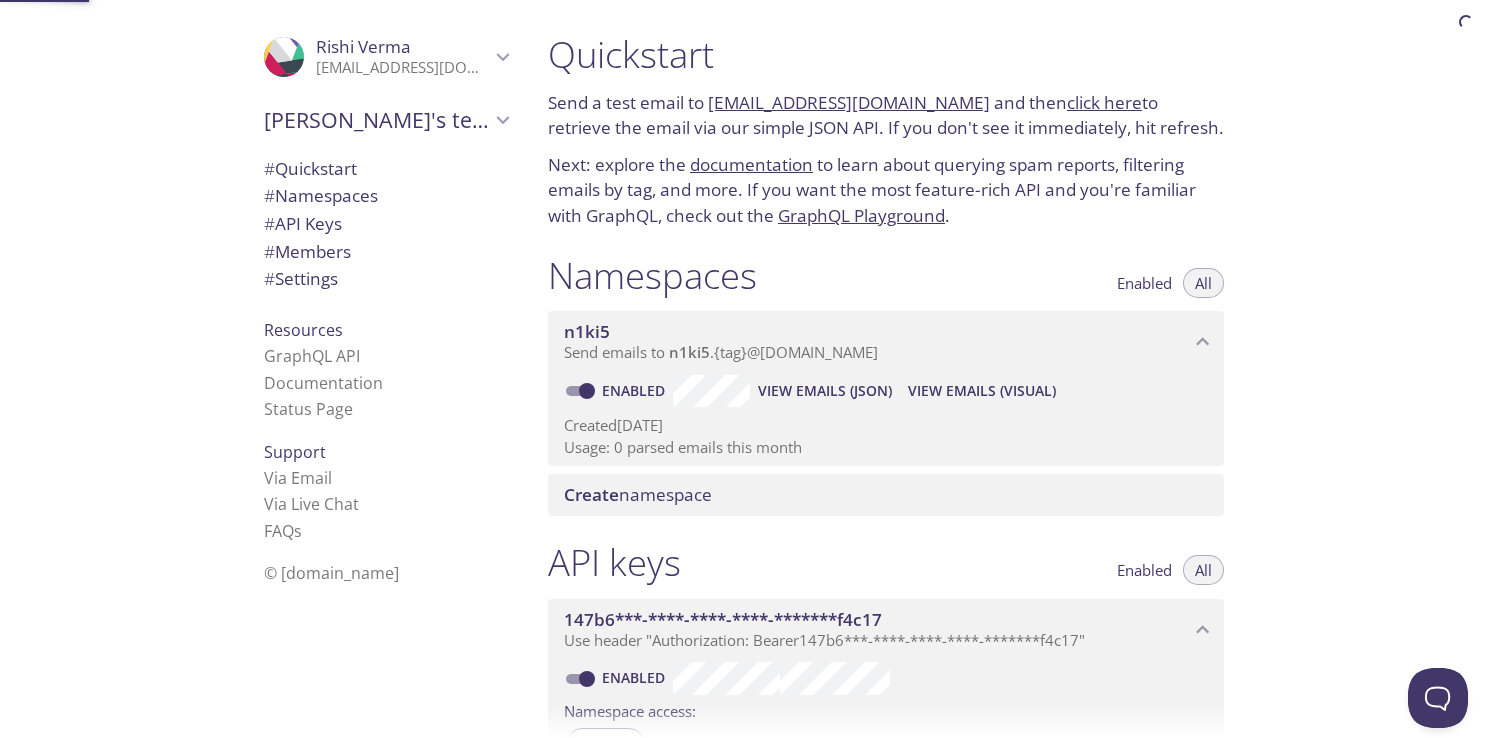 scroll, scrollTop: 1, scrollLeft: 0, axis: vertical 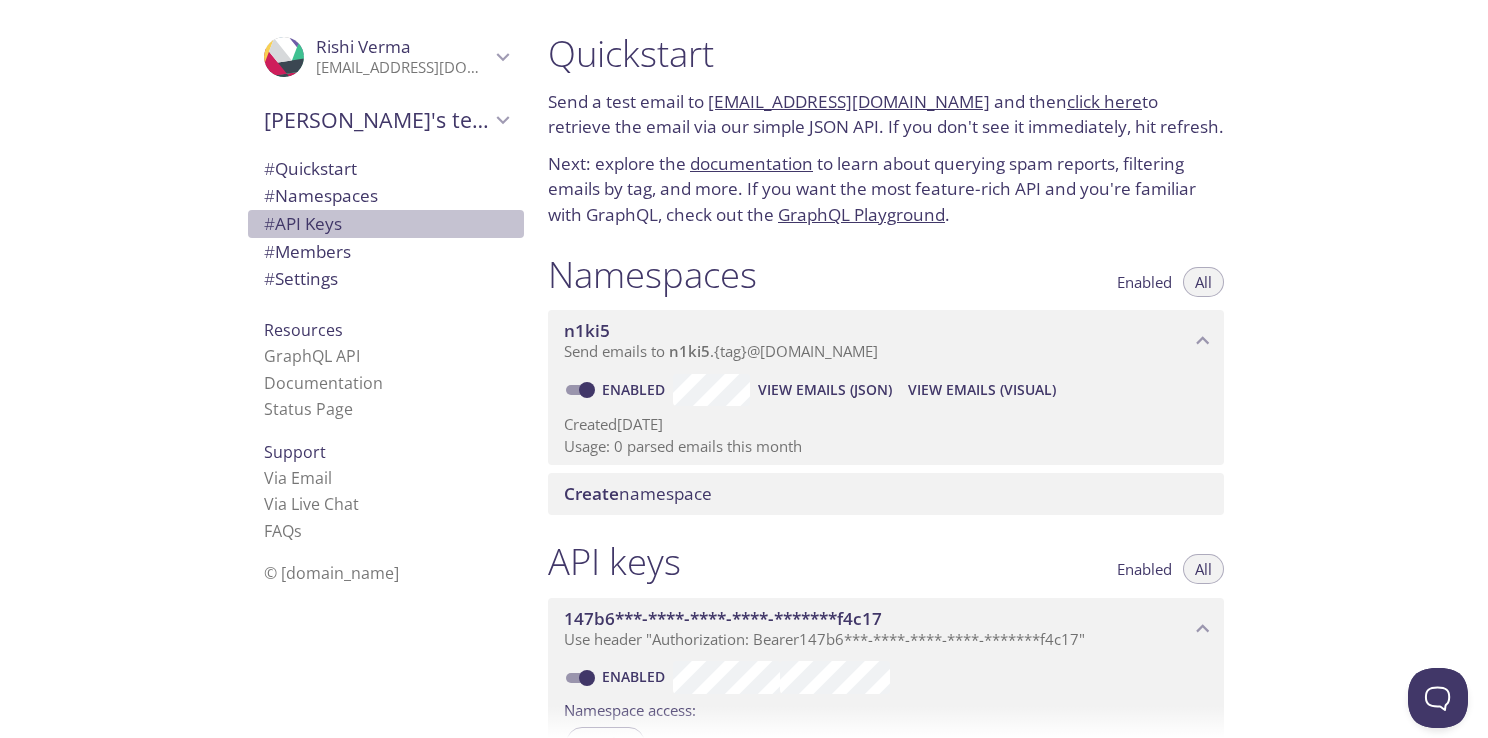 click on "#  API Keys" at bounding box center [386, 224] 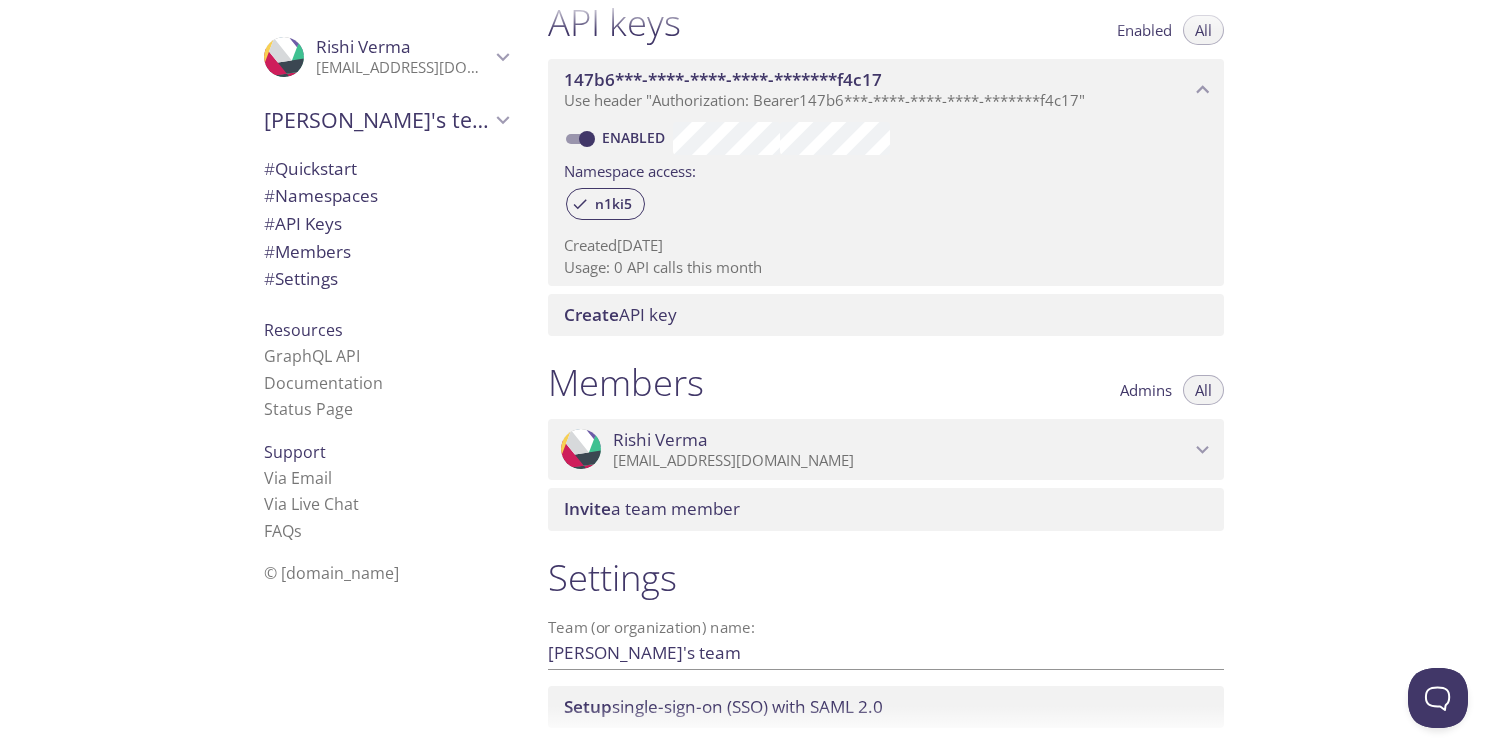 scroll, scrollTop: 684, scrollLeft: 0, axis: vertical 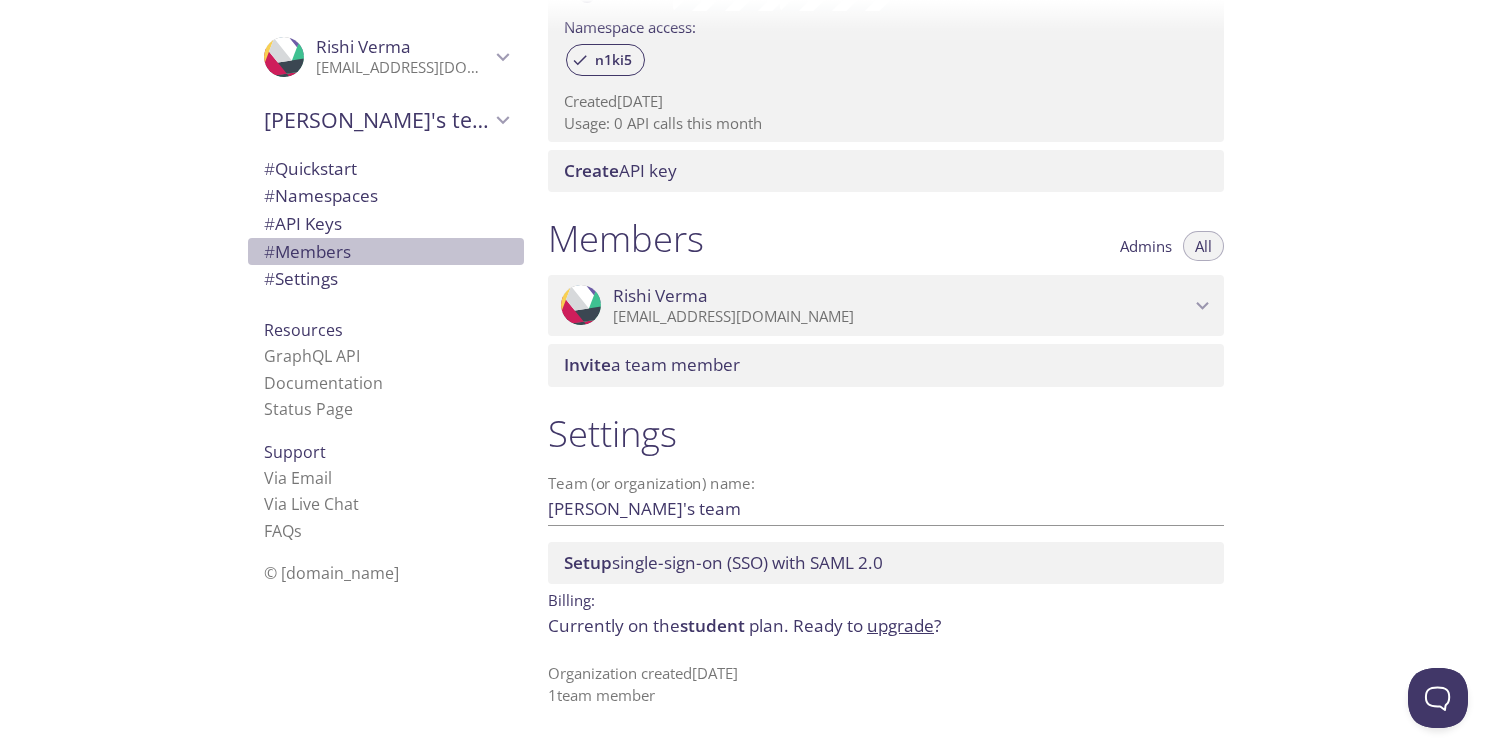 click on "#  Members" at bounding box center [386, 252] 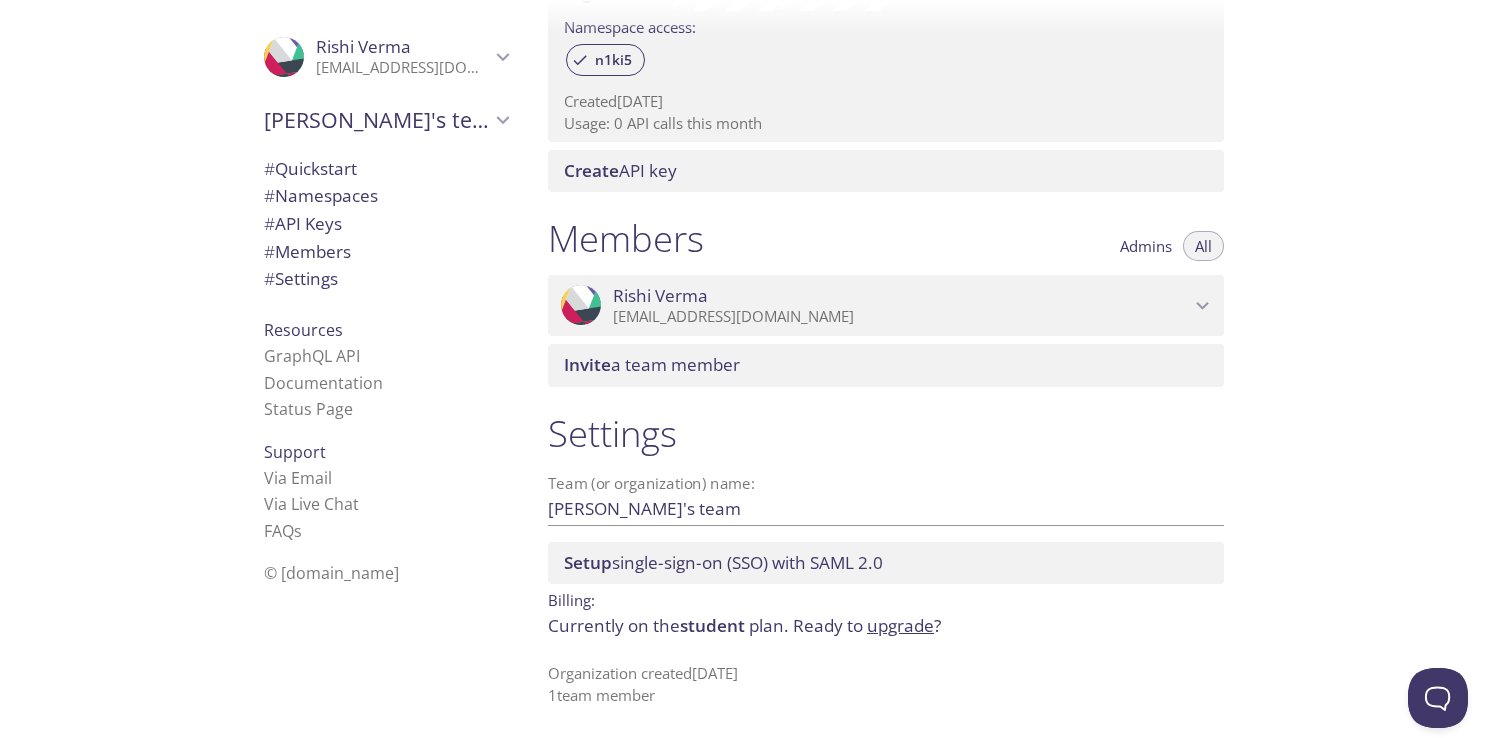click on "#  Settings" at bounding box center (386, 279) 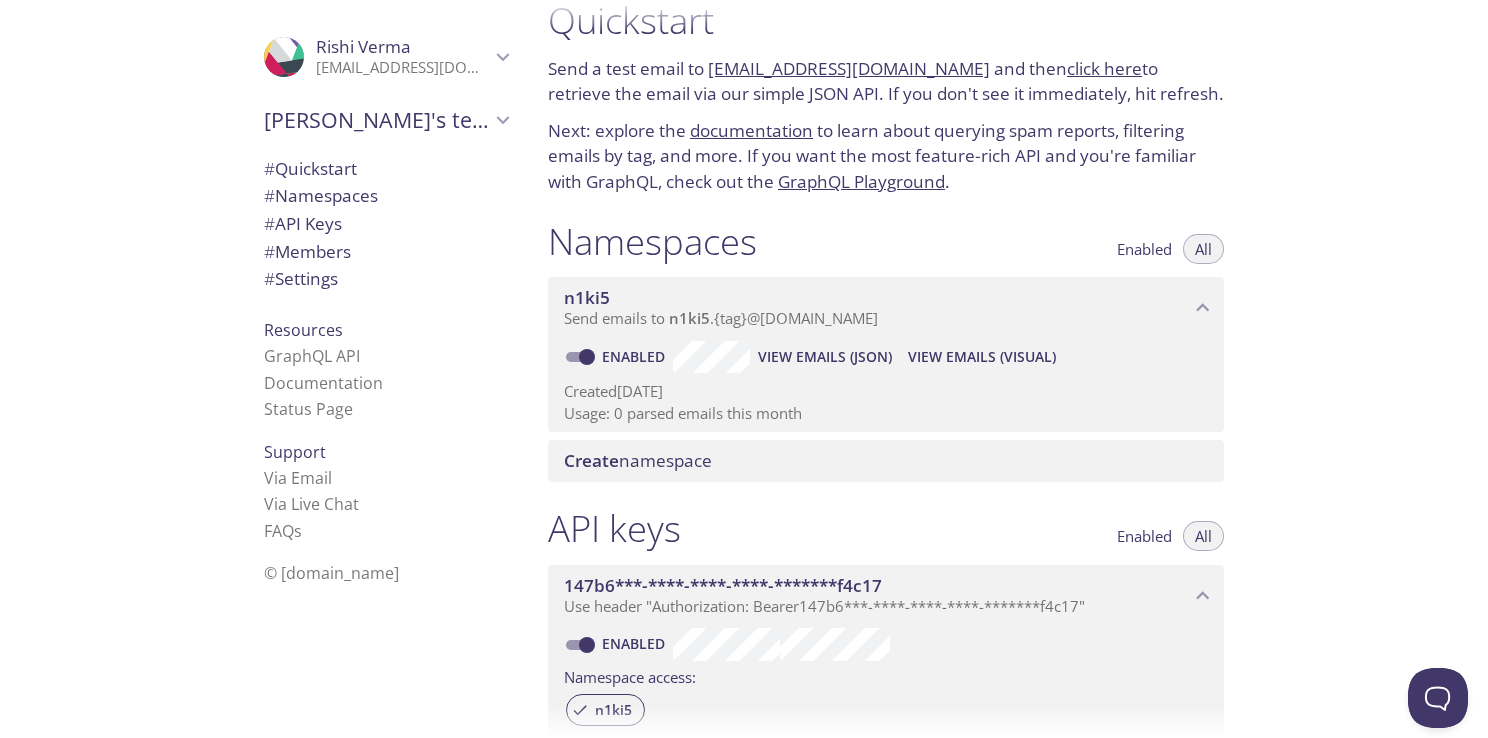 scroll, scrollTop: 32, scrollLeft: 0, axis: vertical 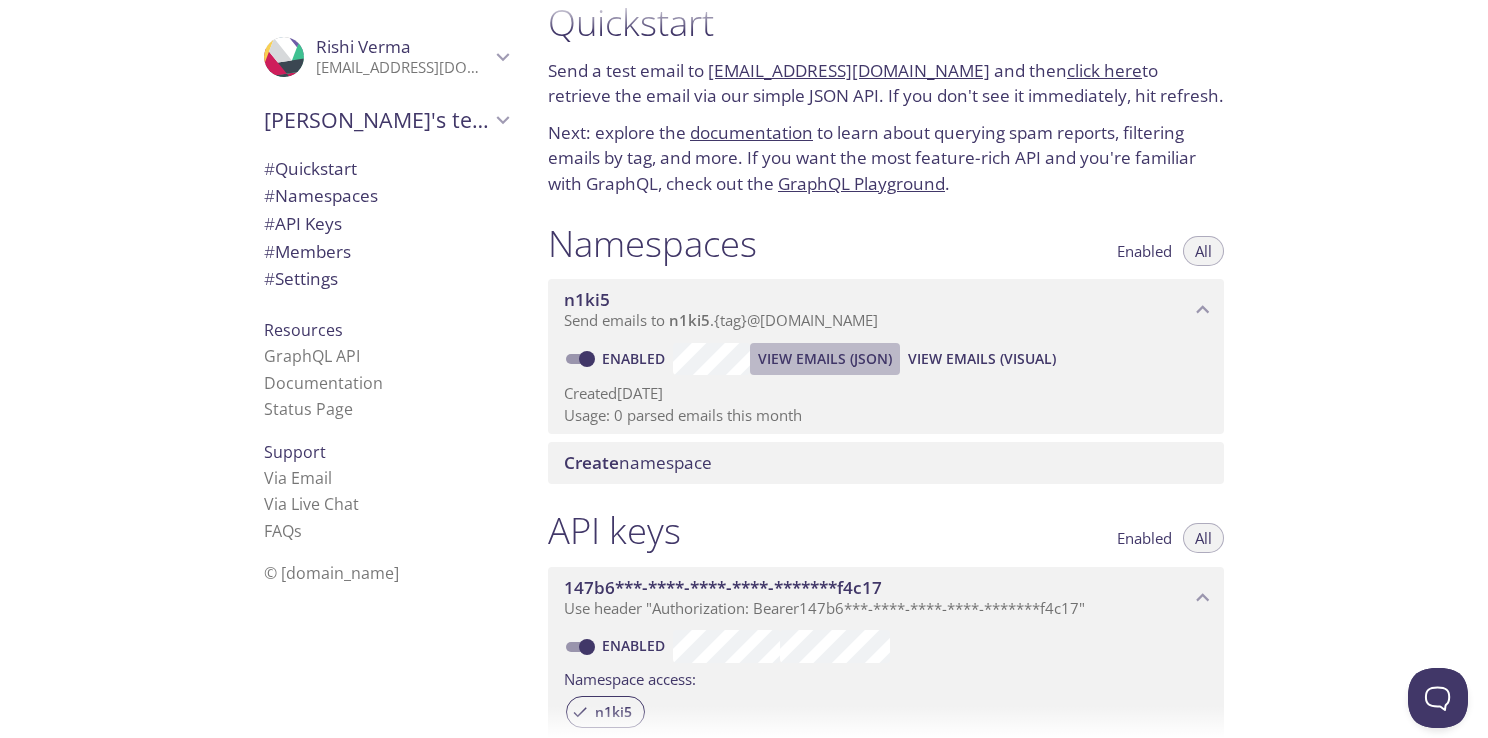 click on "View Emails (JSON)" at bounding box center [825, 359] 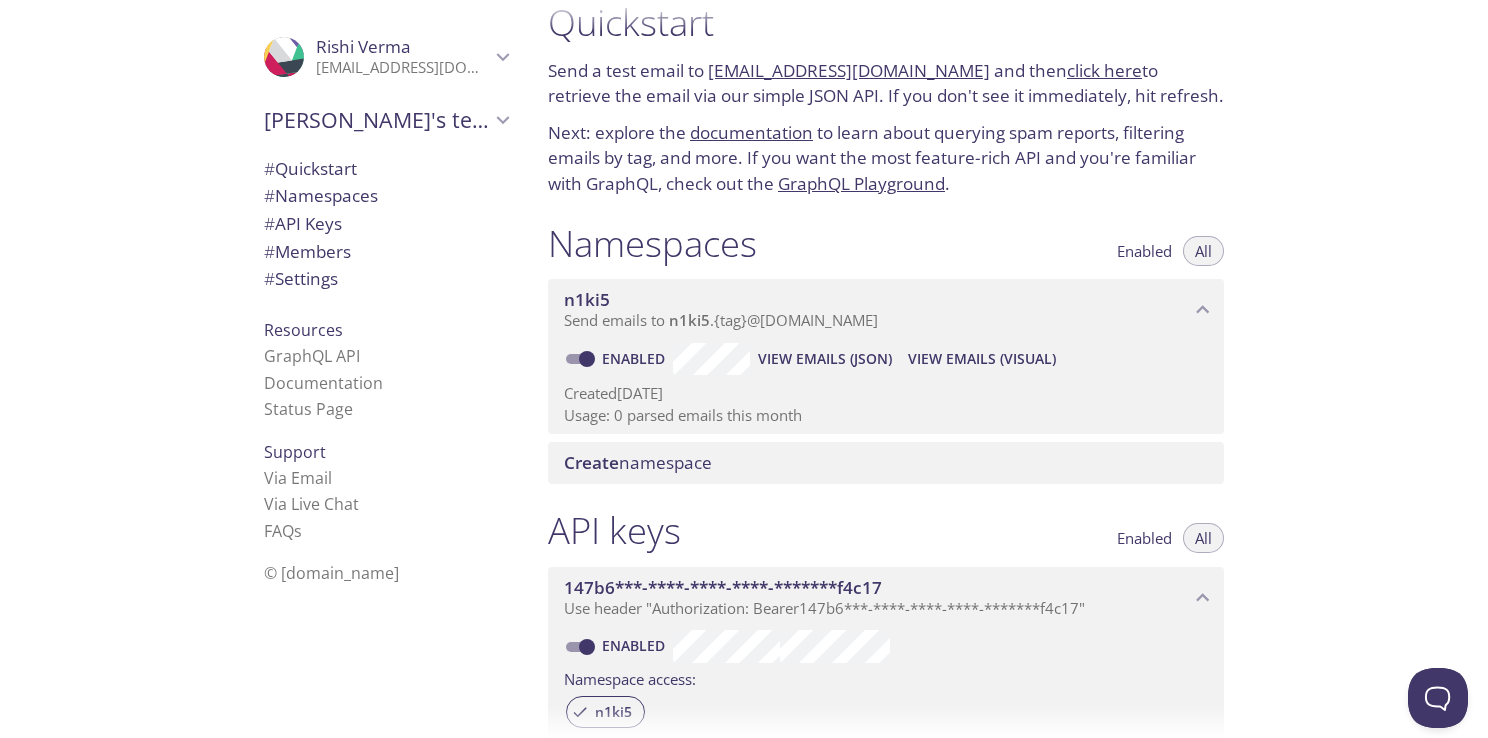 click on "View Emails (Visual)" at bounding box center (982, 359) 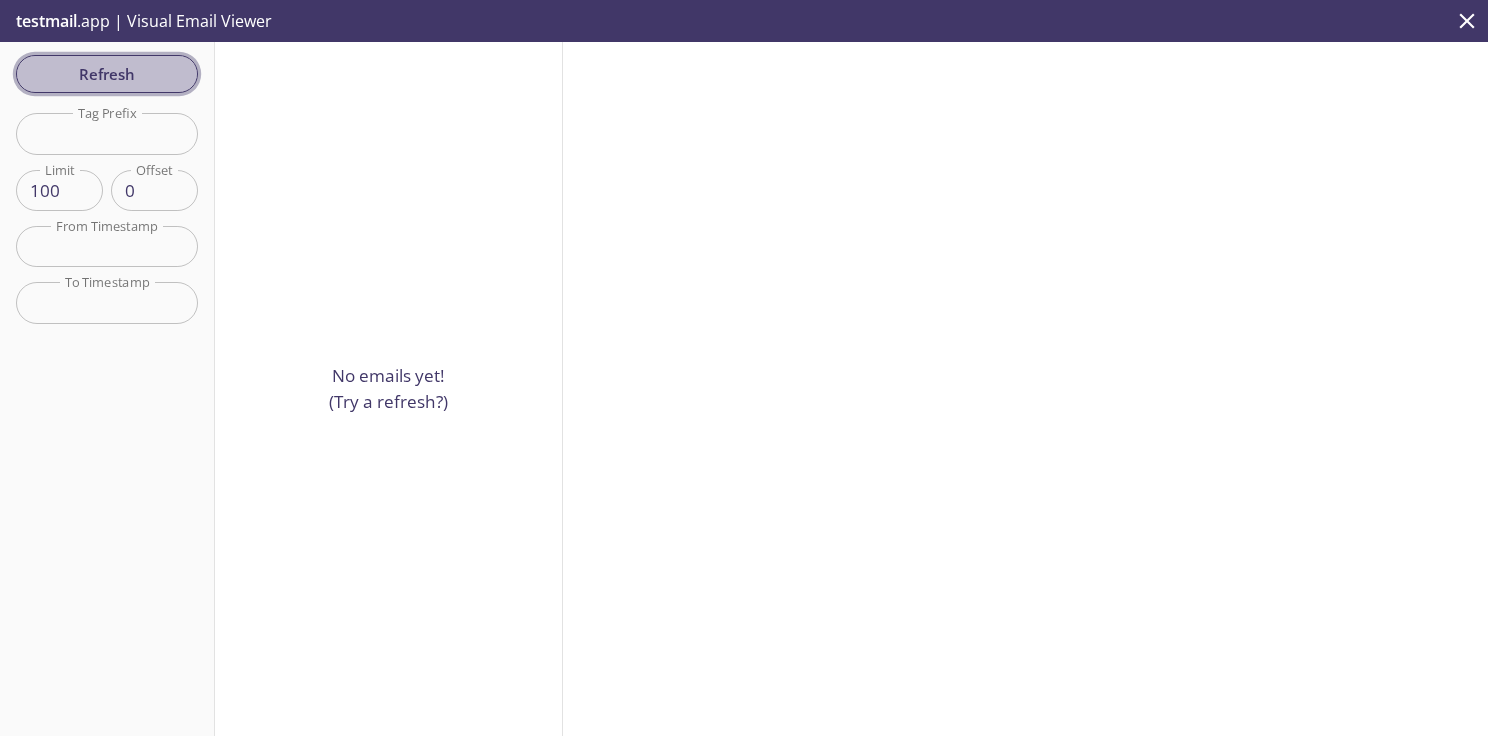 click on "Refresh" at bounding box center (107, 74) 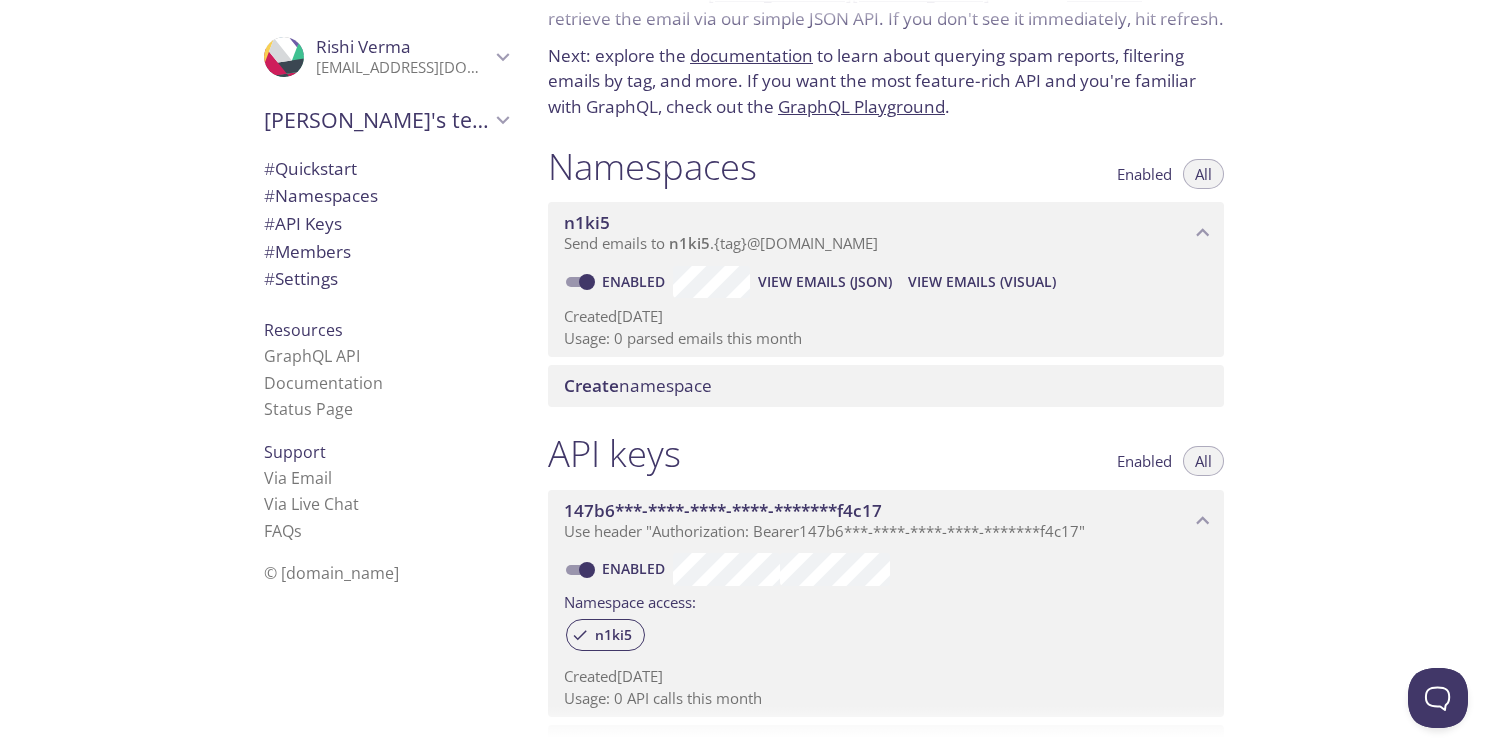 scroll, scrollTop: 106, scrollLeft: 0, axis: vertical 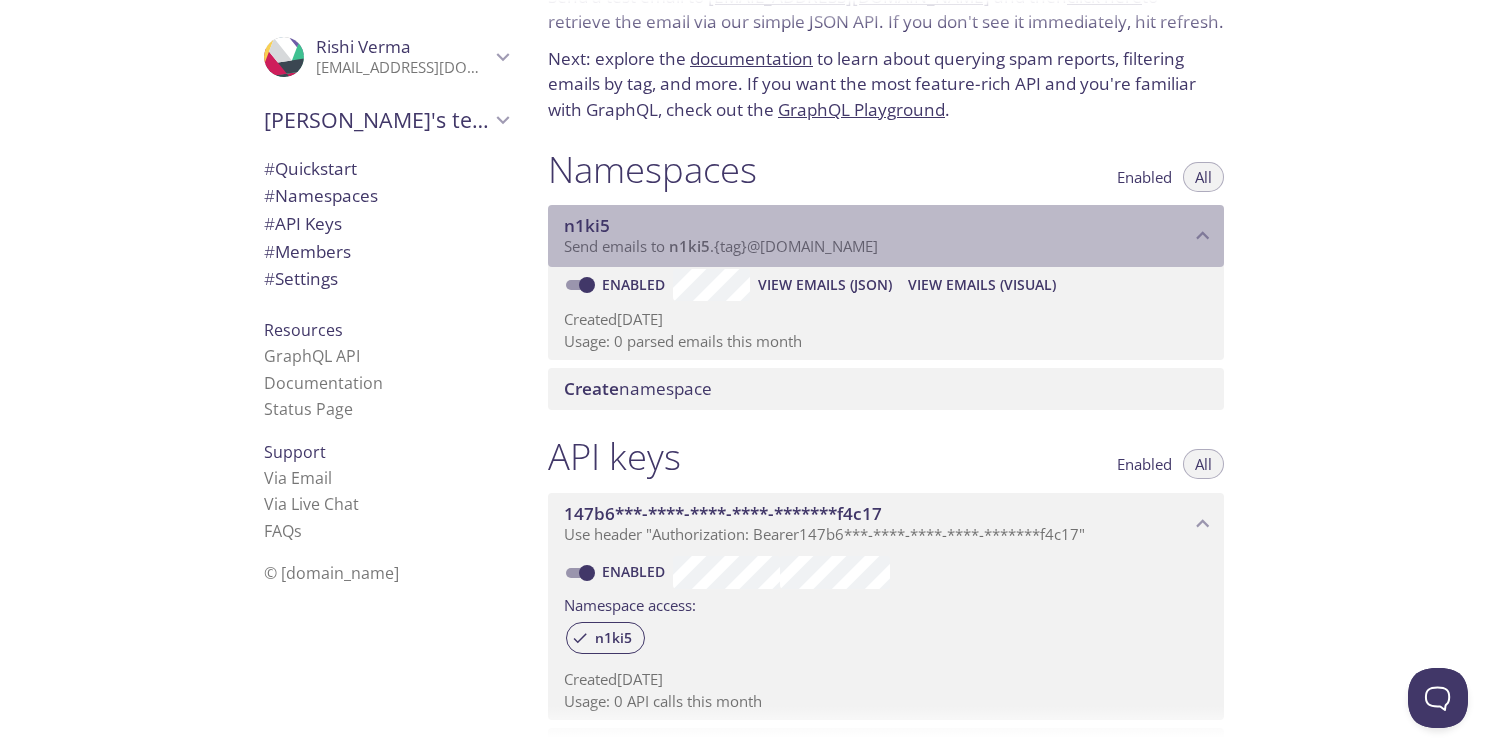 click on "Send emails to   n1ki5 . {tag} @[DOMAIN_NAME]" at bounding box center [721, 246] 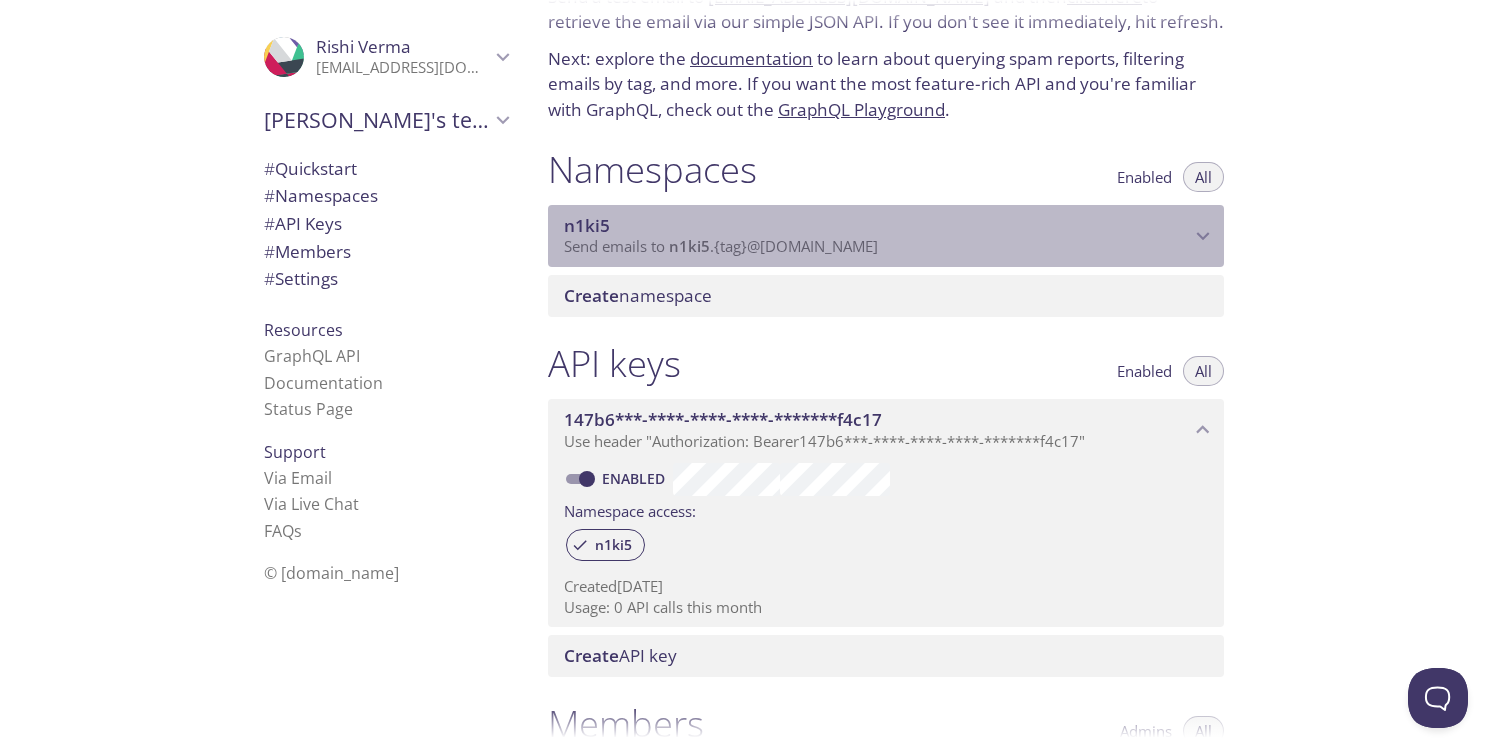 click on "Send emails to   n1ki5 . {tag} @[DOMAIN_NAME]" at bounding box center (721, 246) 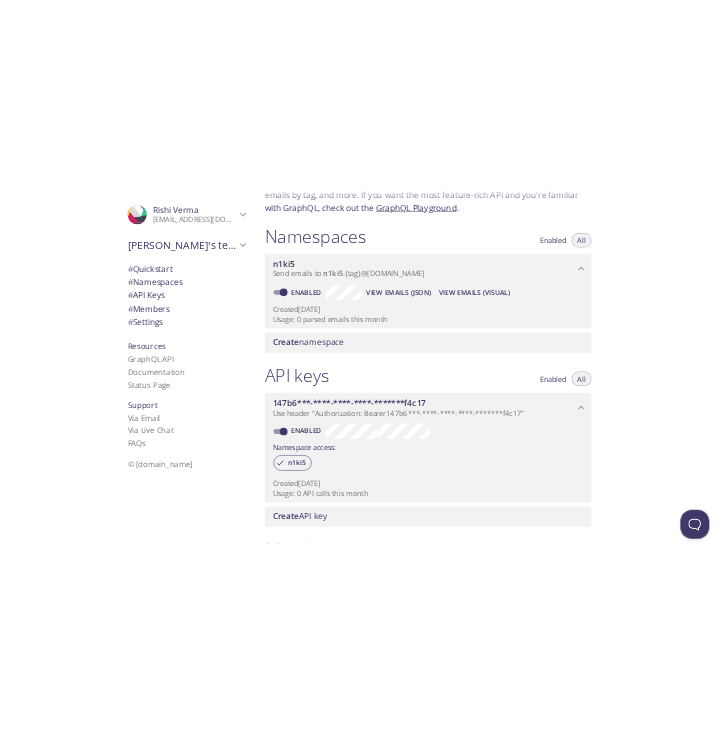 scroll, scrollTop: 174, scrollLeft: 0, axis: vertical 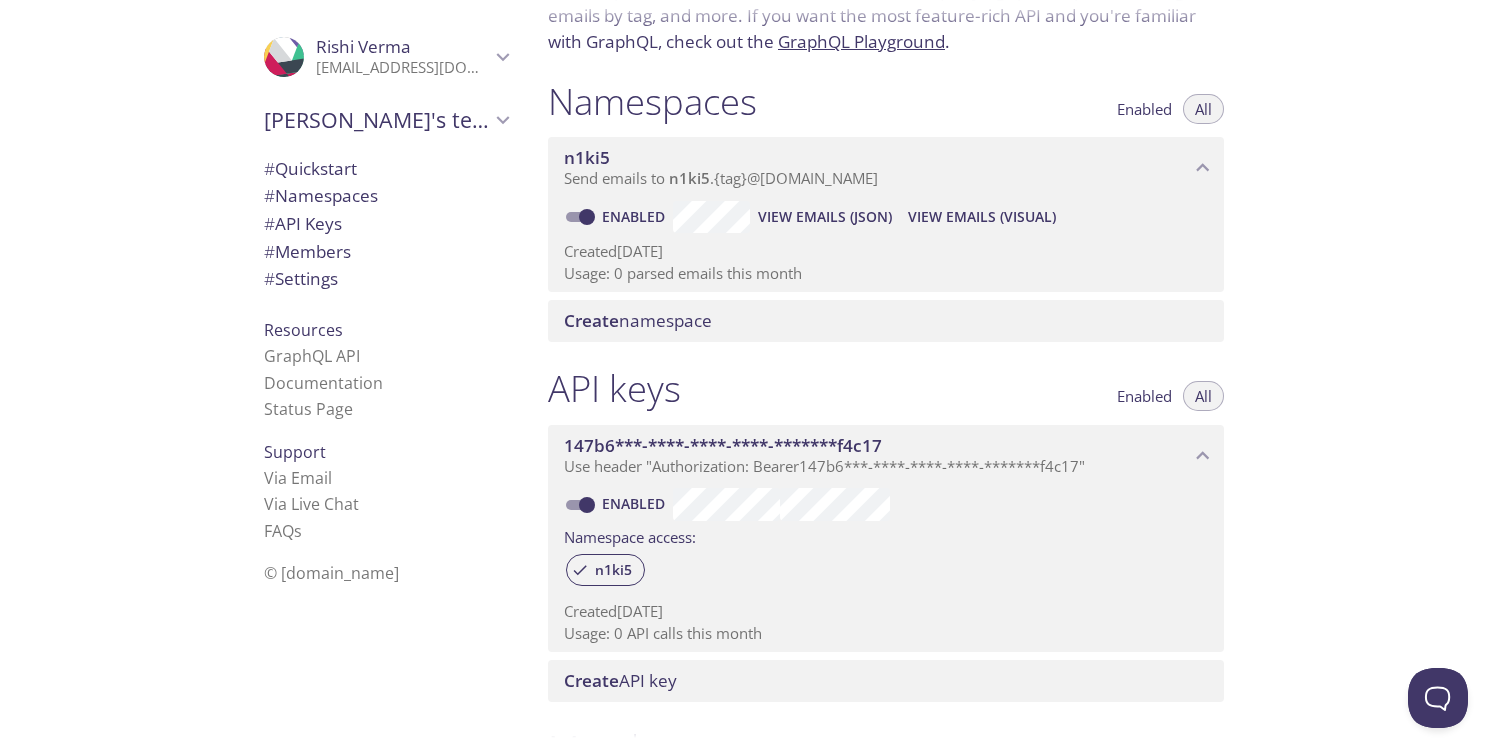click on "Quickstart Send a test email to   [EMAIL_ADDRESS][DOMAIN_NAME]   and then  click here  to retrieve the email via our simple JSON API. If you don't see it immediately, hit refresh. Next: explore the   documentation   to learn about querying spam reports, filtering emails by tag, and more. If you want the most feature-rich API and you're familiar with GraphQL, check out the   GraphQL Playground . Namespaces Enabled All n1ki5 Send emails to   n1ki5 . {tag} @[DOMAIN_NAME] Enabled View Emails (JSON) View Emails (Visual) Created  [DATE] Usage: 0 parsed emails this month Create  namespace API keys Enabled All 147b6***-****-****-****-*******f4c17 Use header "Authorization: Bearer  147b6***-****-****-****-*******f4c17 " Enabled Namespace access: n1ki5 Created  [DATE] Usage: 0 API calls this month Create  API key Members Admins All   ProfilePic [PERSON_NAME] [EMAIL_ADDRESS][DOMAIN_NAME] Joined  [DATE] Invite  a team member Settings Team (or organization) name: [PERSON_NAME]'s team Save Setup Billing: student" at bounding box center [1010, 369] 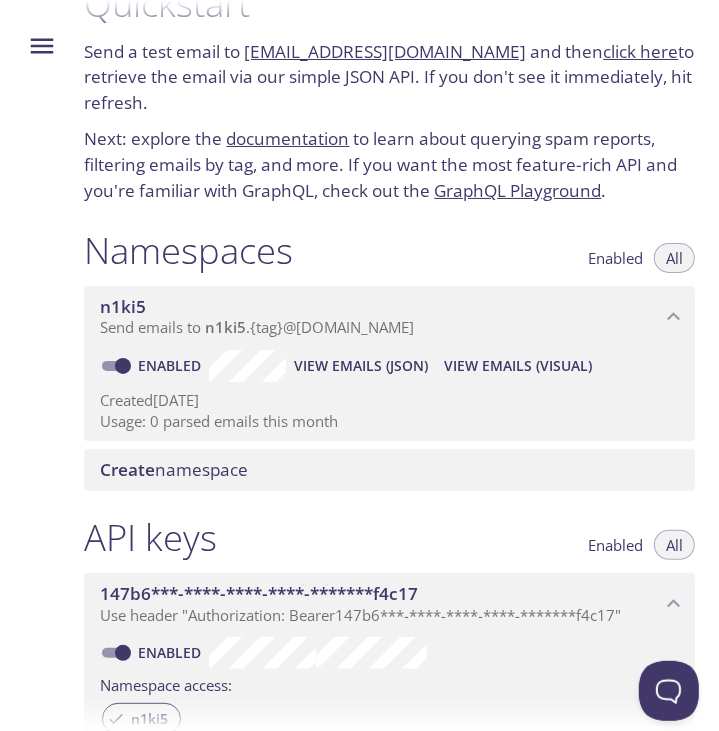 scroll, scrollTop: 63, scrollLeft: 0, axis: vertical 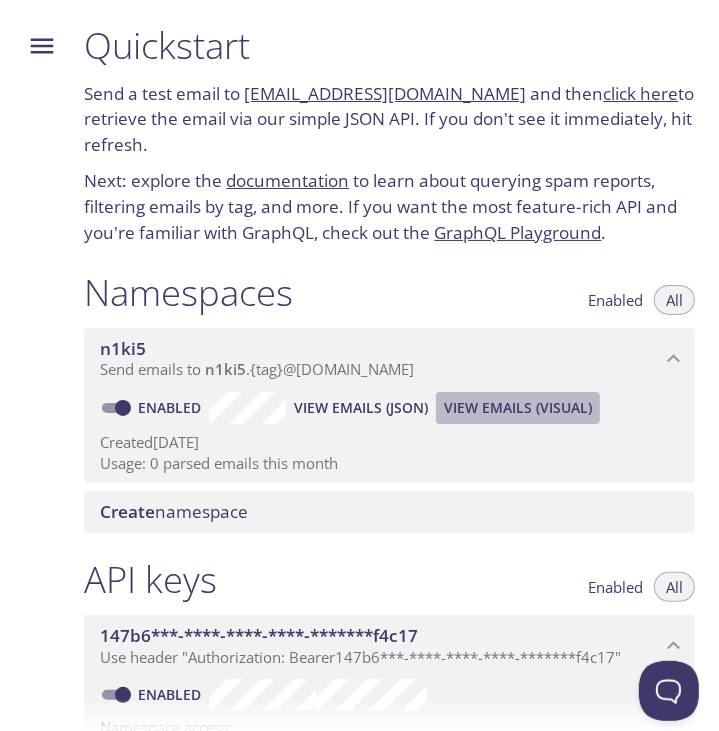 click on "View Emails (Visual)" at bounding box center [518, 408] 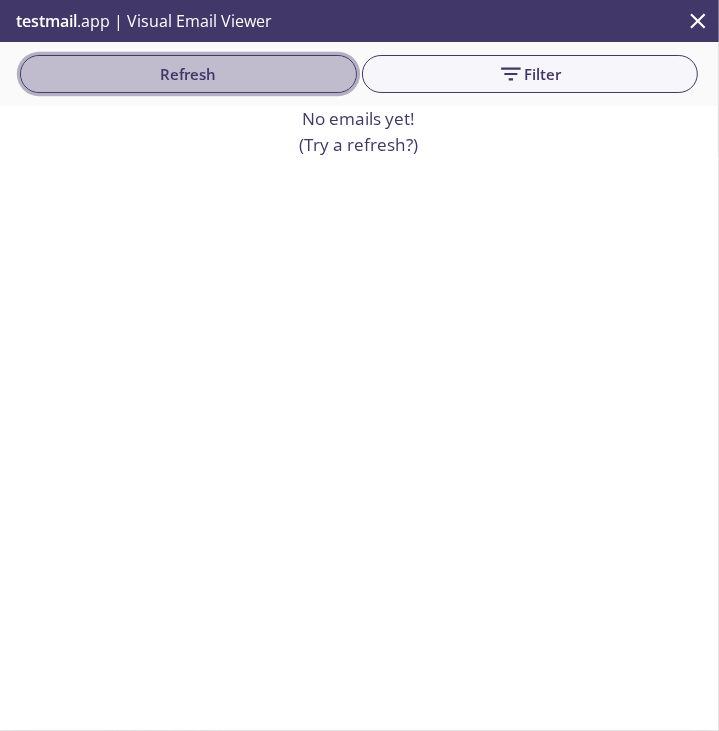 click on "Refresh" at bounding box center (188, 74) 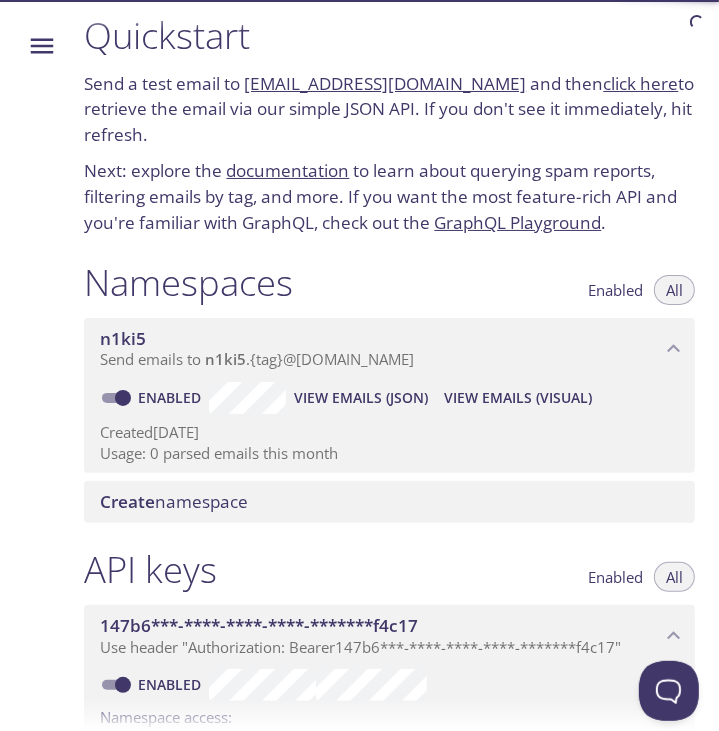 scroll, scrollTop: 9, scrollLeft: 0, axis: vertical 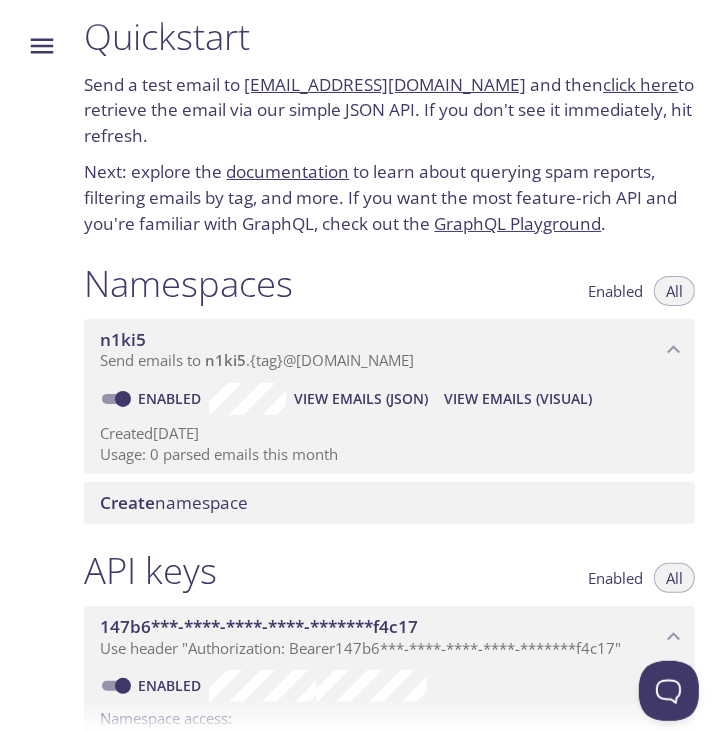 click on "Next: explore the   documentation   to learn about querying spam reports, filtering emails by tag, and more. If you want the most feature-rich API and you're familiar with GraphQL, check out the   GraphQL Playground ." at bounding box center (389, 197) 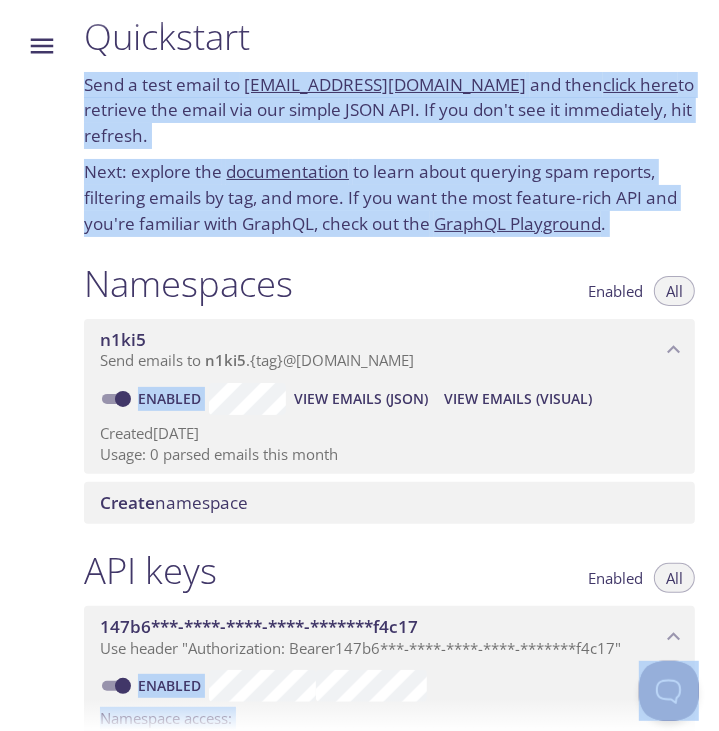 copy on ".cls-1 {
fill: #6d5ca8;
}
.cls-2 {
fill: #3fc191;
}
.cls-3 {
fill: #3b4752;
}
.cls-4 {
fill: #ce1e5b;
}
.cls-5 {
fill: #f8d053;
}
.cls-6 {
fill: #48b0f7;
}
.cls-7 {
fill: #d7d9db;
}
ProfilePic [PERSON_NAME] [EMAIL_ADDRESS][DOMAIN_NAME] User Settings Signout Rishi's team Create new team #  Quickstart #  Namespaces #  API Keys #  Members #  Settings Resources GraphQL API Documentation Status Page Support Via Email Via Live Chat FAQ s © [DOMAIN_NAME] Quickstart Send a test email to   [EMAIL_ADDRESS][DOMAIN_NAME]   and then  click here  to retrieve the email via our simple JSON API. If you don't see it immediately, hit refresh. Next: explore the   documentation   to learn about querying spam reports, filtering emails by tag, and more. If you want..." 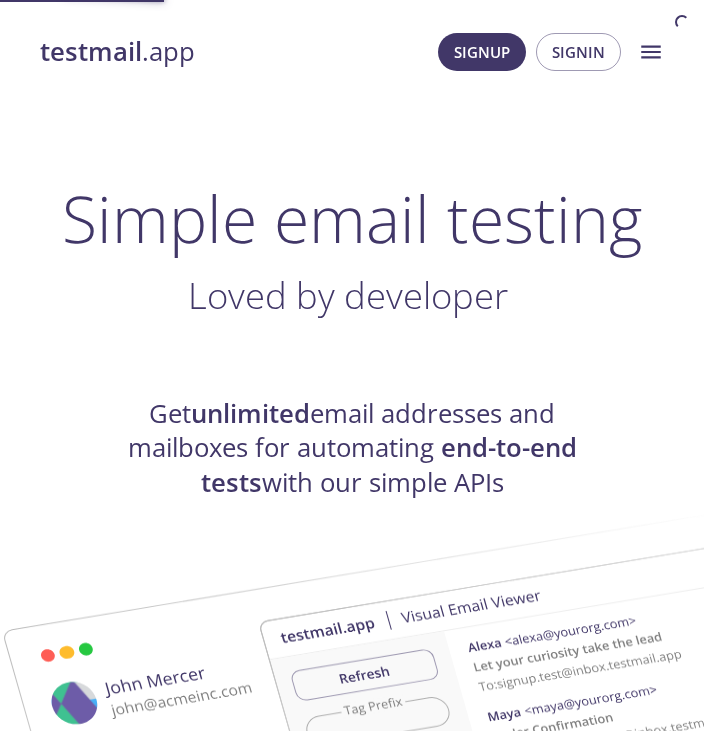 scroll, scrollTop: 0, scrollLeft: 0, axis: both 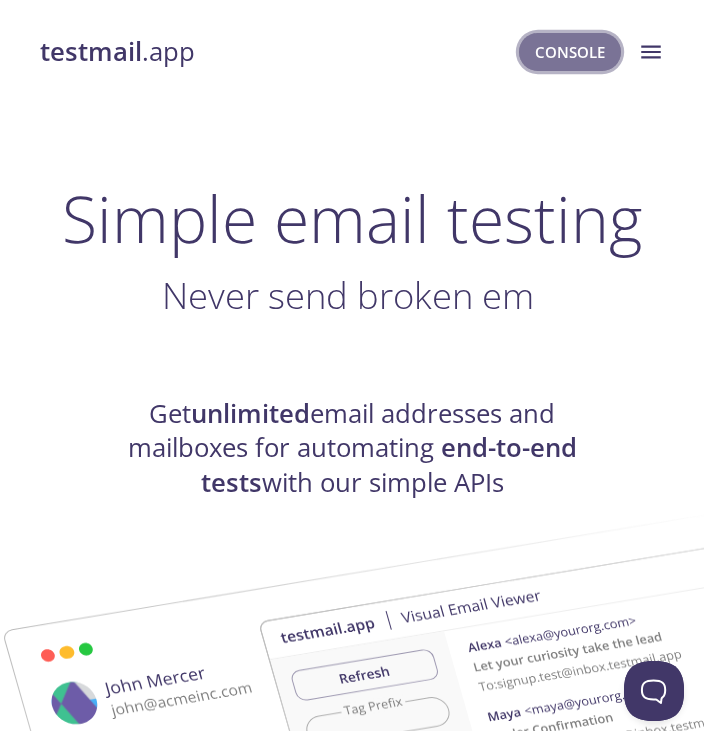 click on "Console" at bounding box center (570, 52) 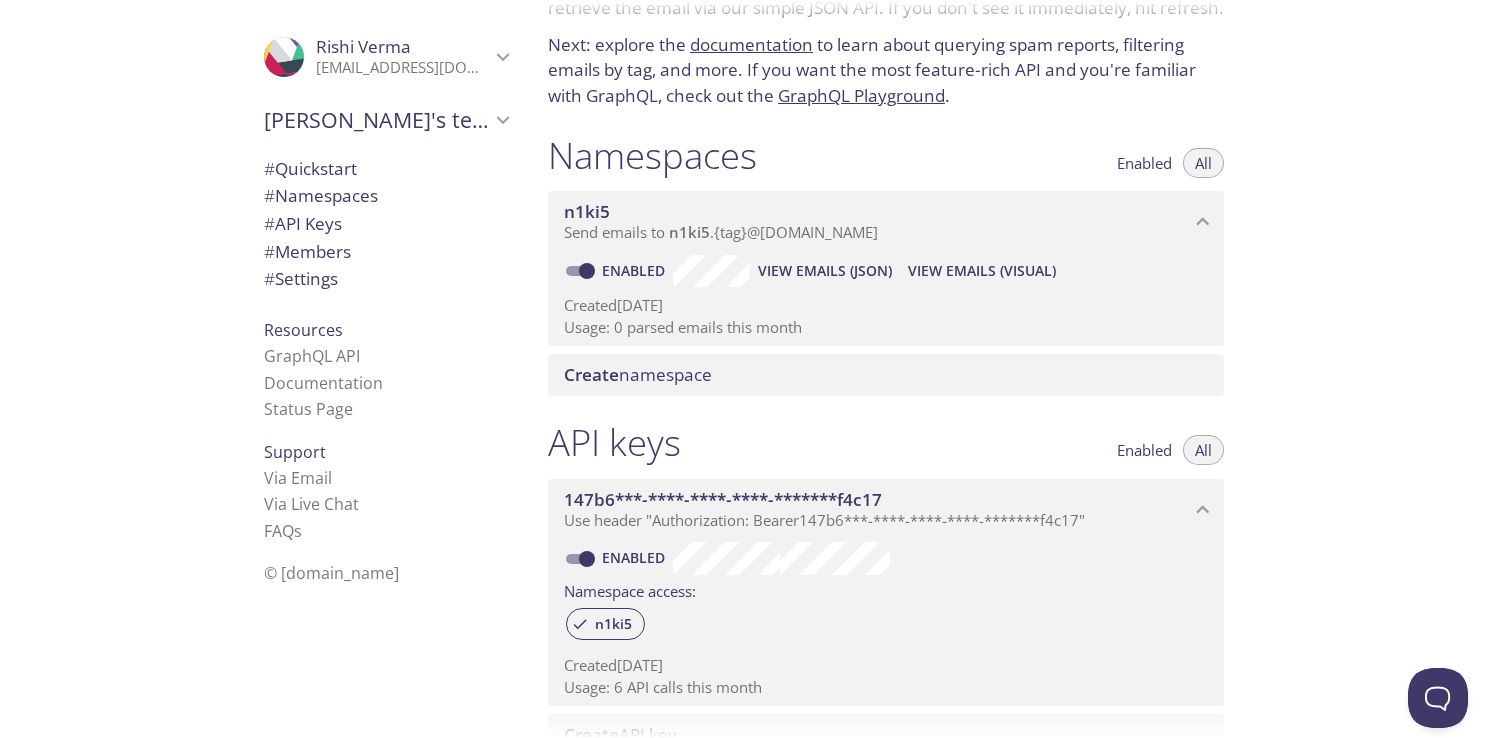 scroll, scrollTop: 108, scrollLeft: 0, axis: vertical 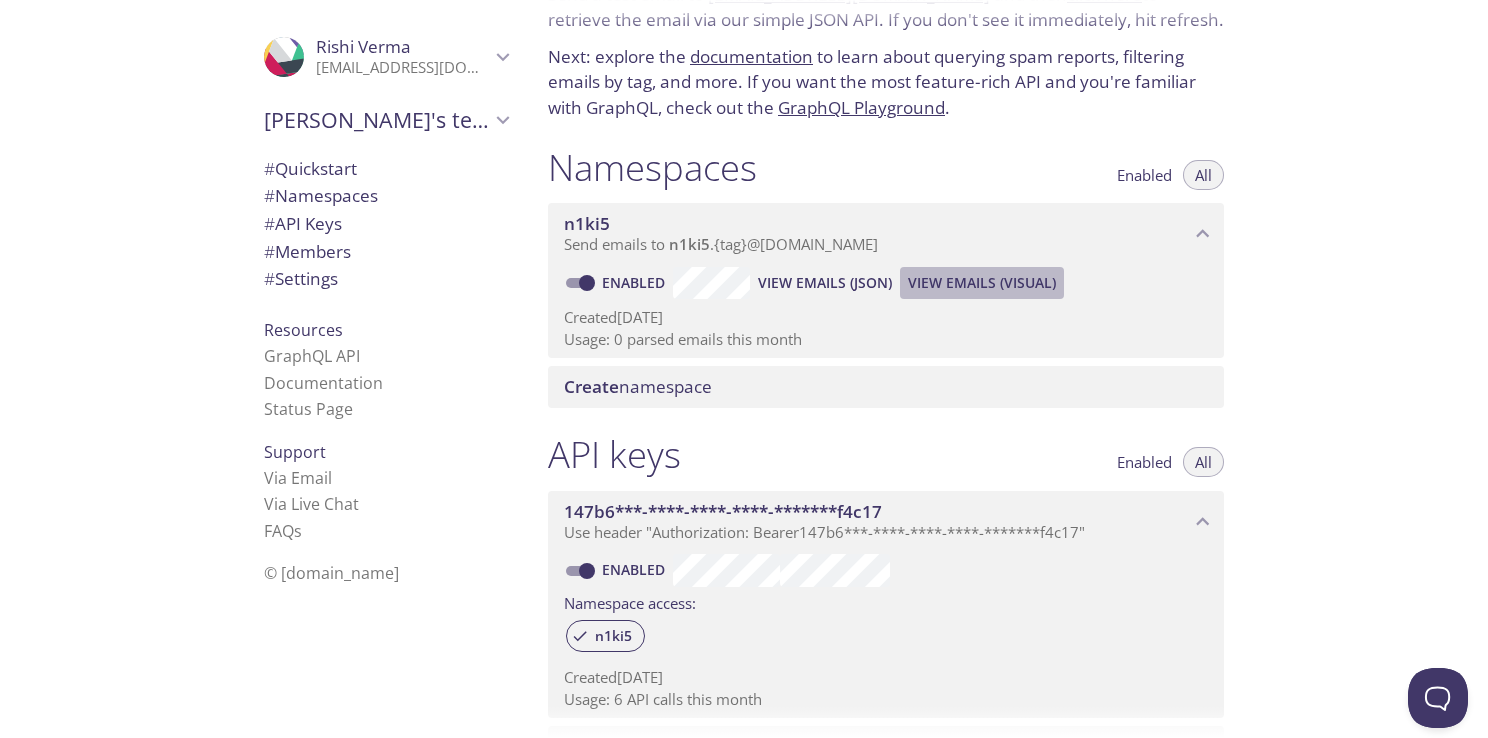 click on "View Emails (Visual)" at bounding box center (982, 283) 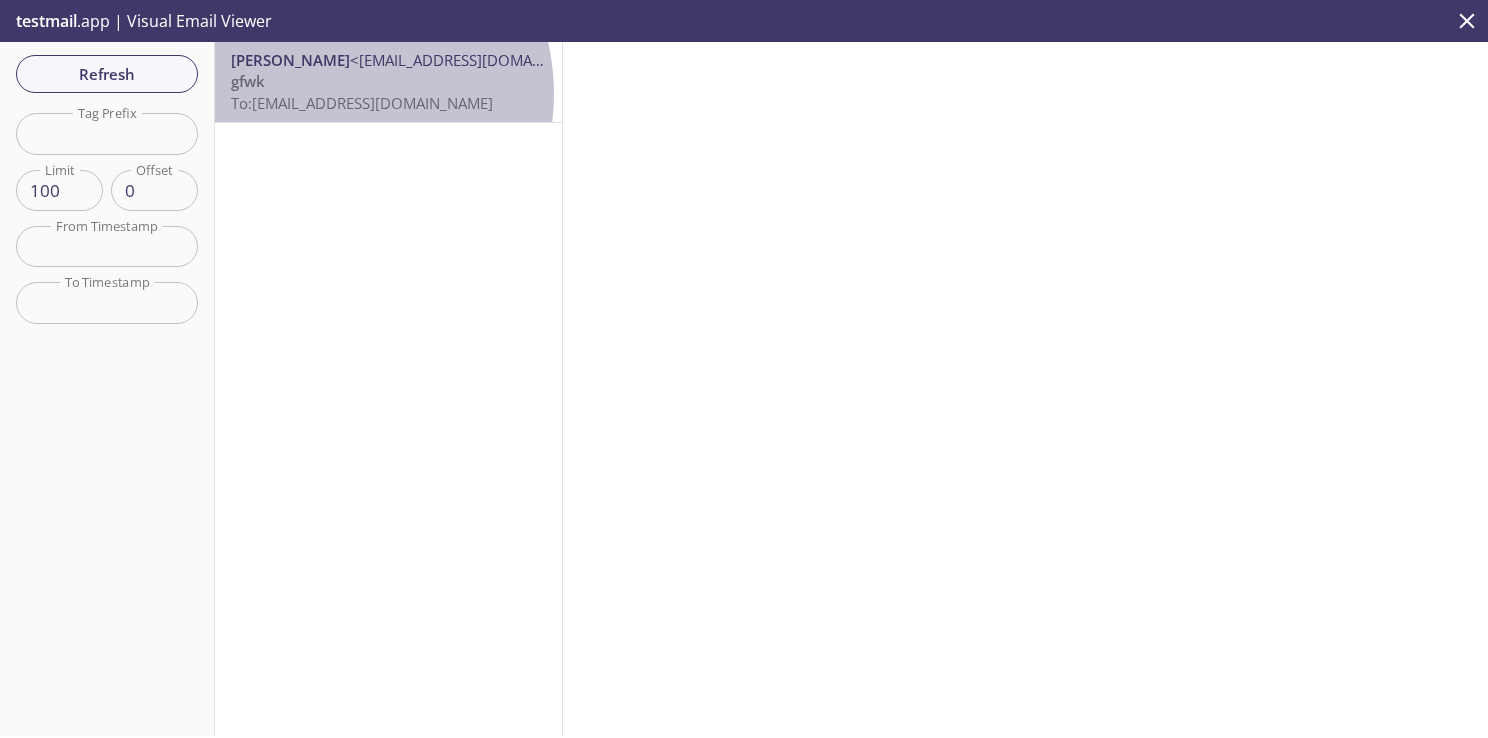 click on "To:  n1ki5.testcase123@inbox.testmail.app" at bounding box center (362, 103) 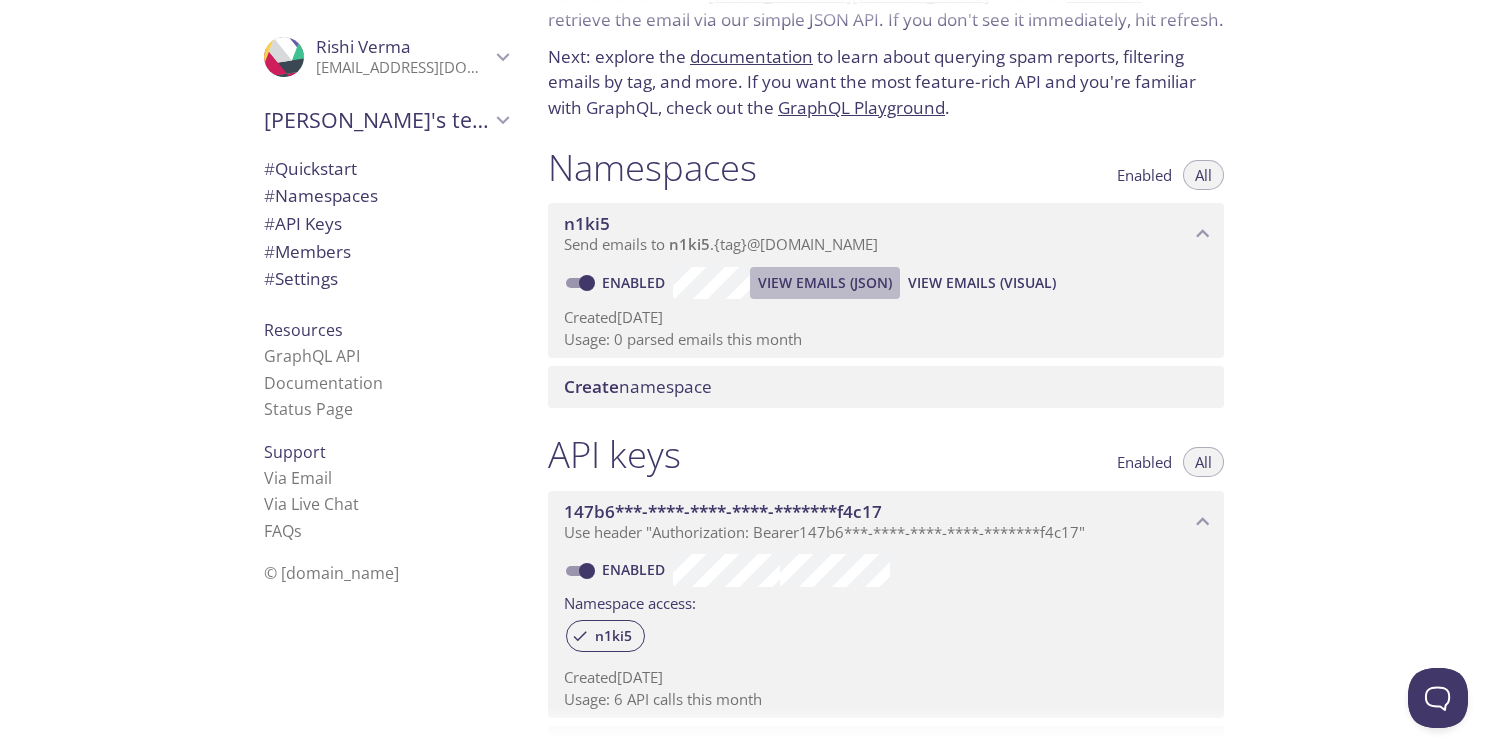 click on "View Emails (JSON)" at bounding box center (825, 283) 